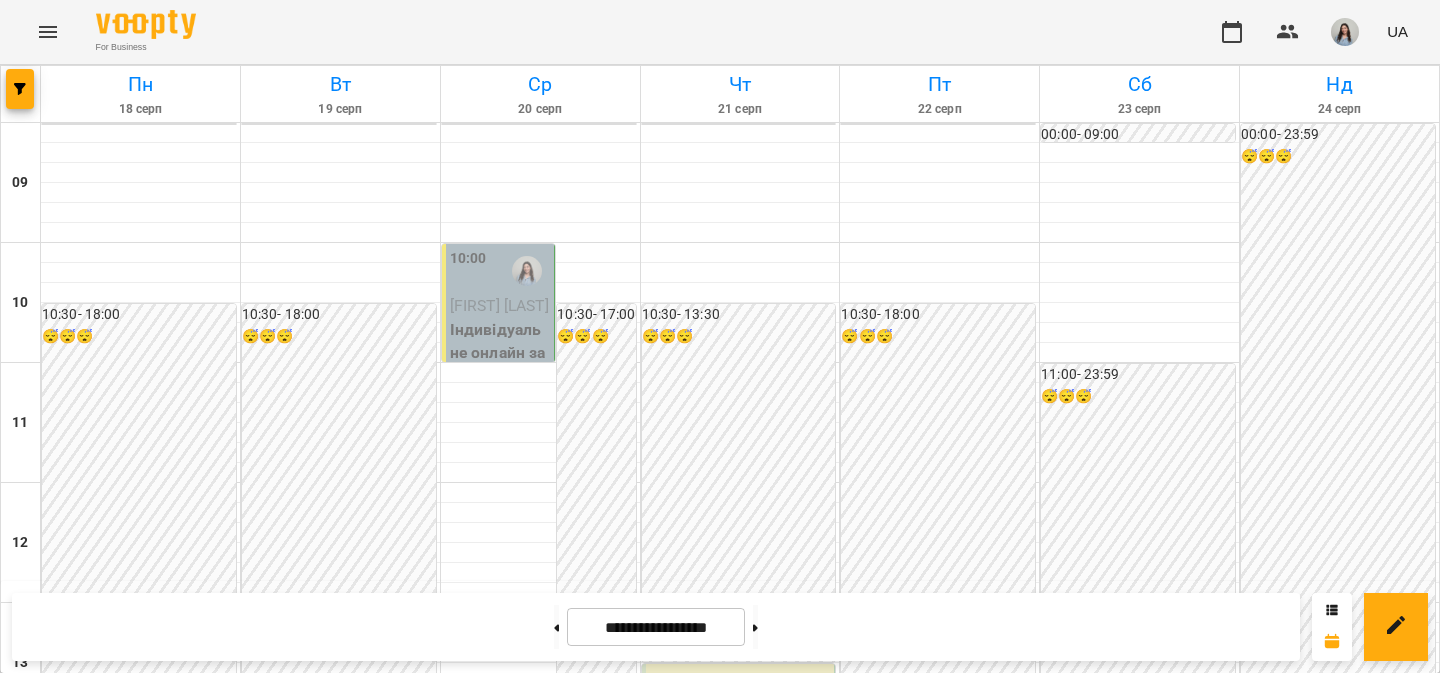 scroll, scrollTop: 0, scrollLeft: 0, axis: both 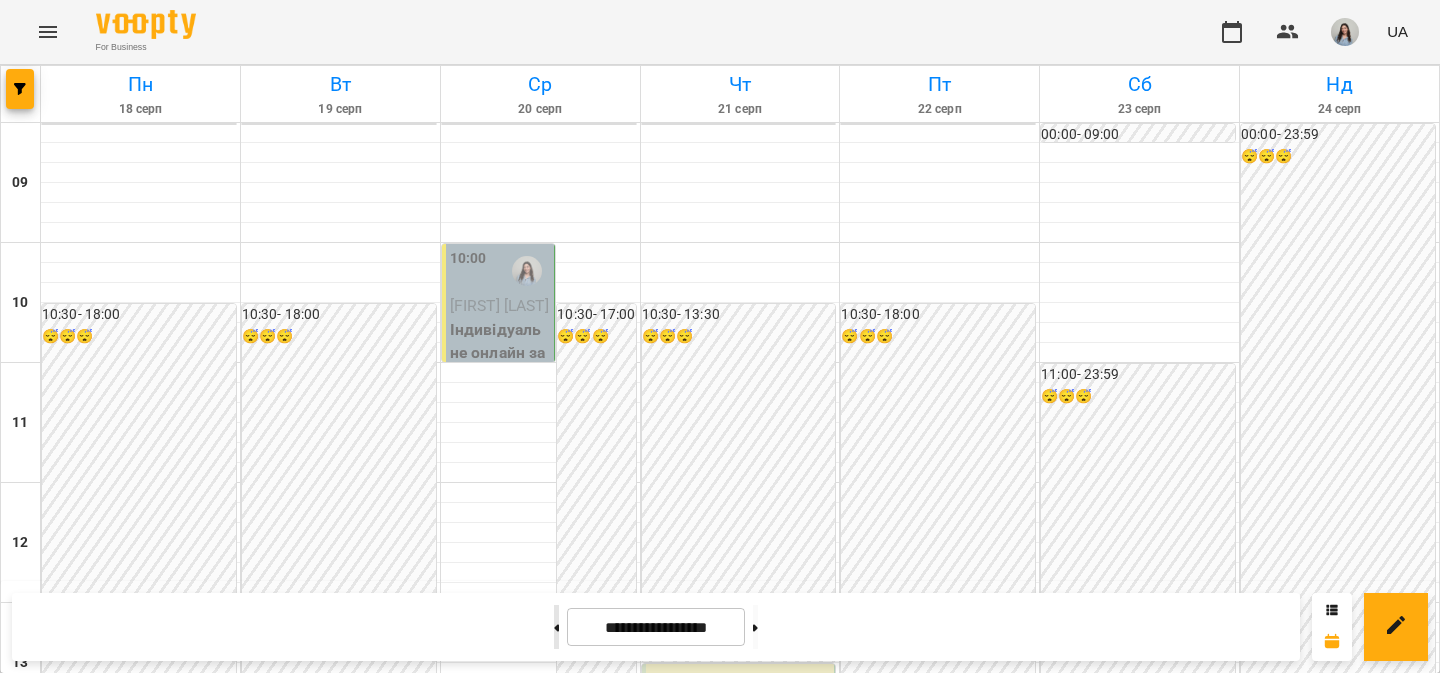 click 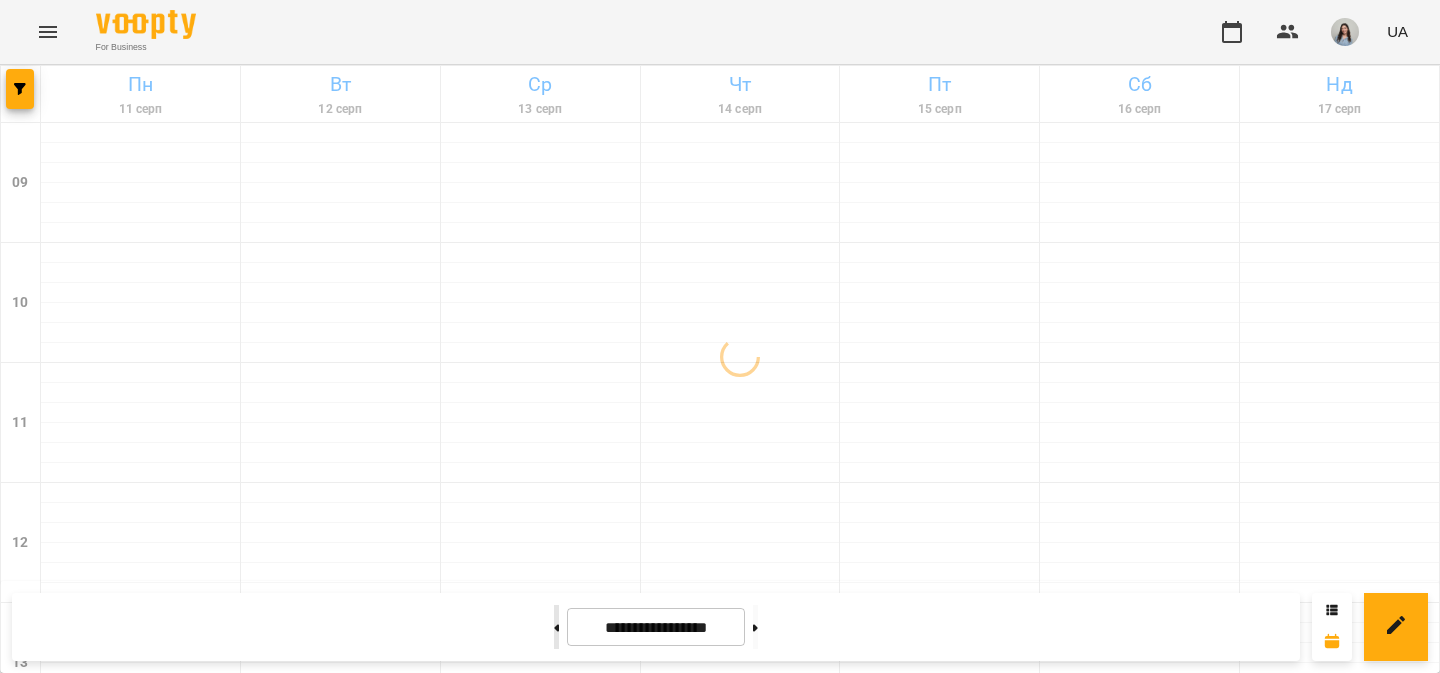 click 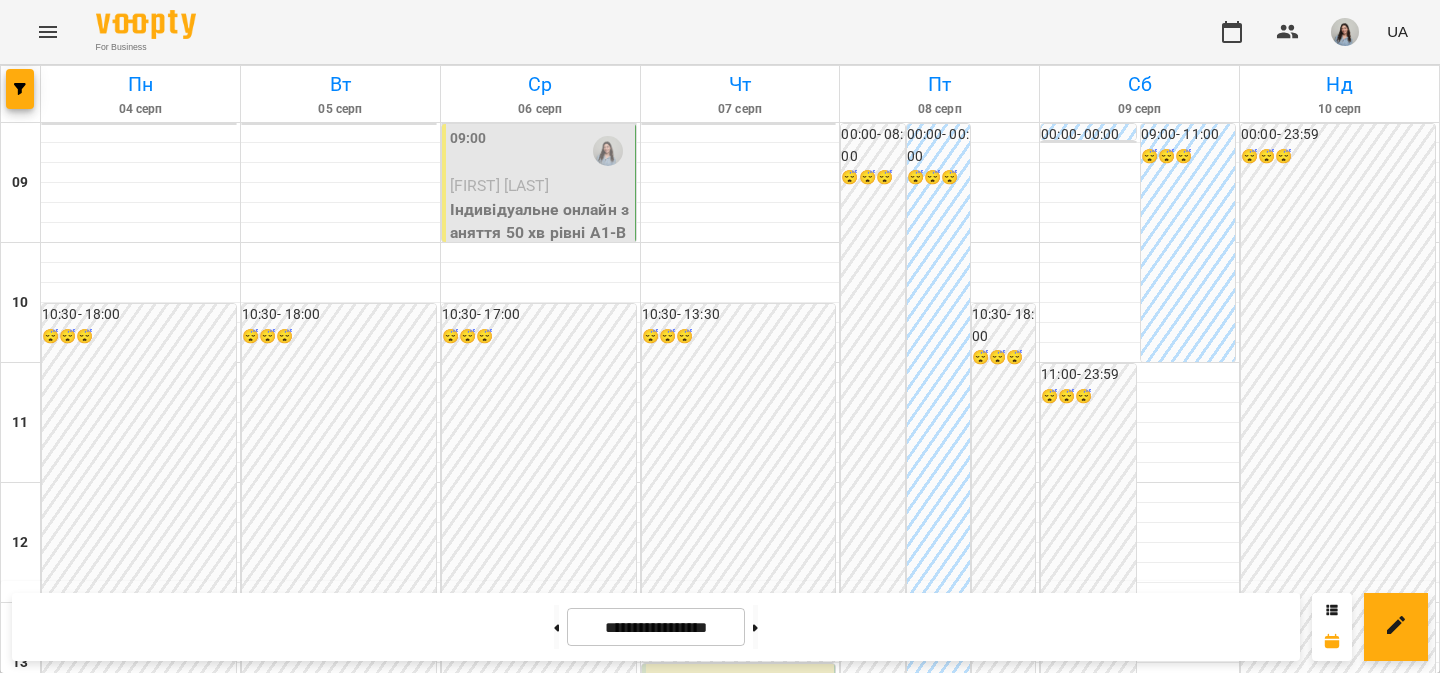 scroll, scrollTop: 1220, scrollLeft: 0, axis: vertical 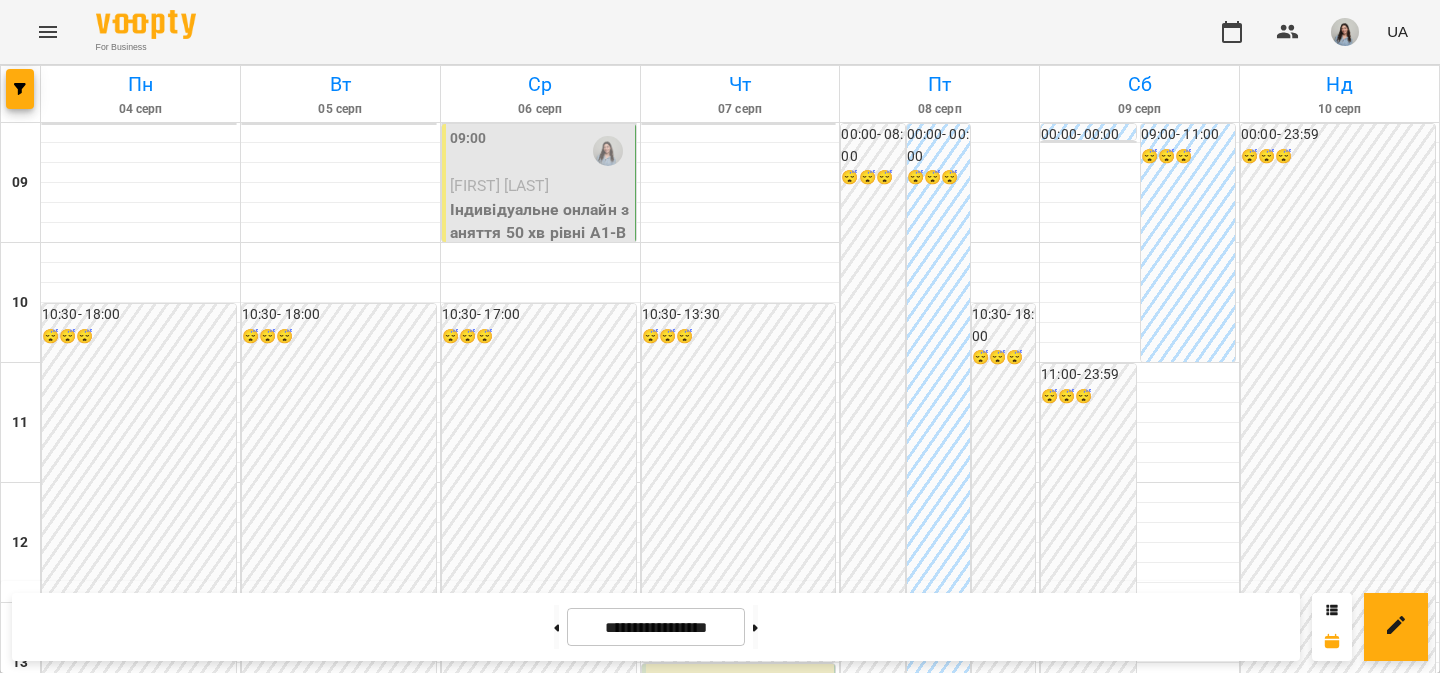 click at bounding box center [1345, 32] 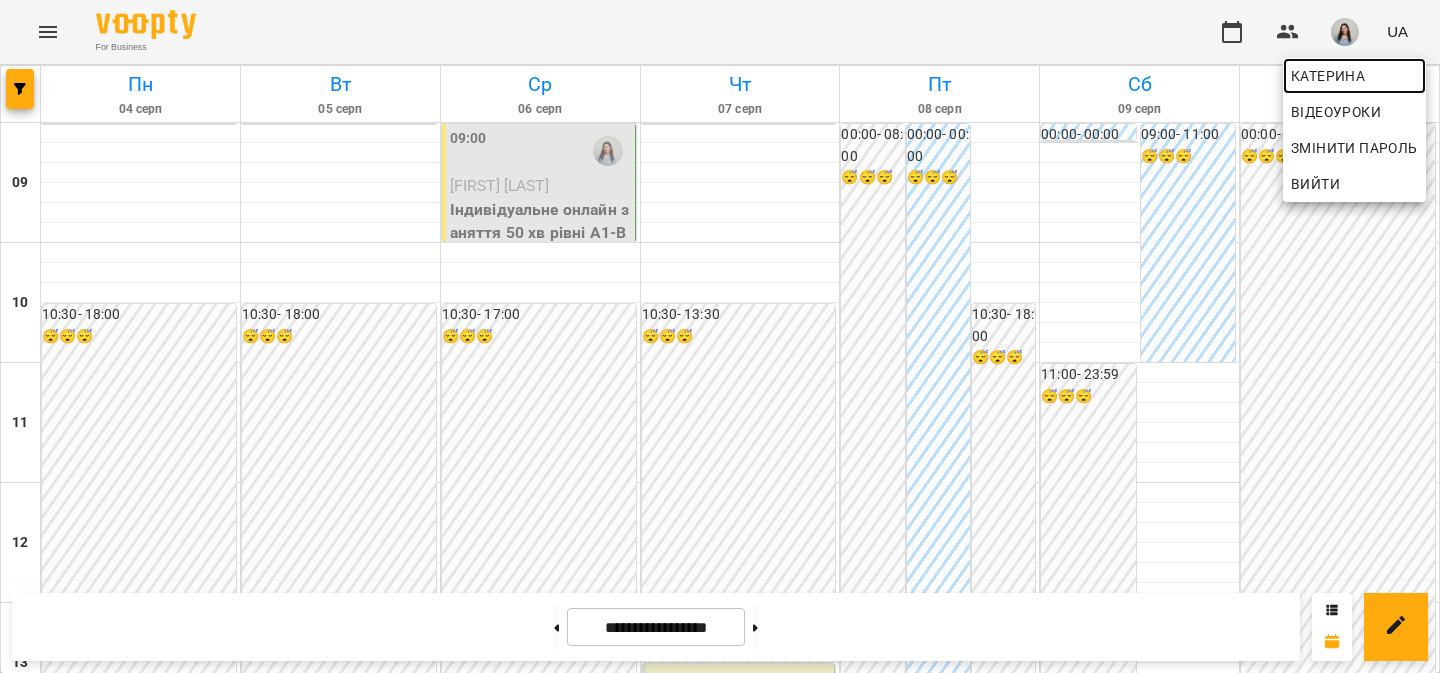 click on "Катерина" at bounding box center [1354, 76] 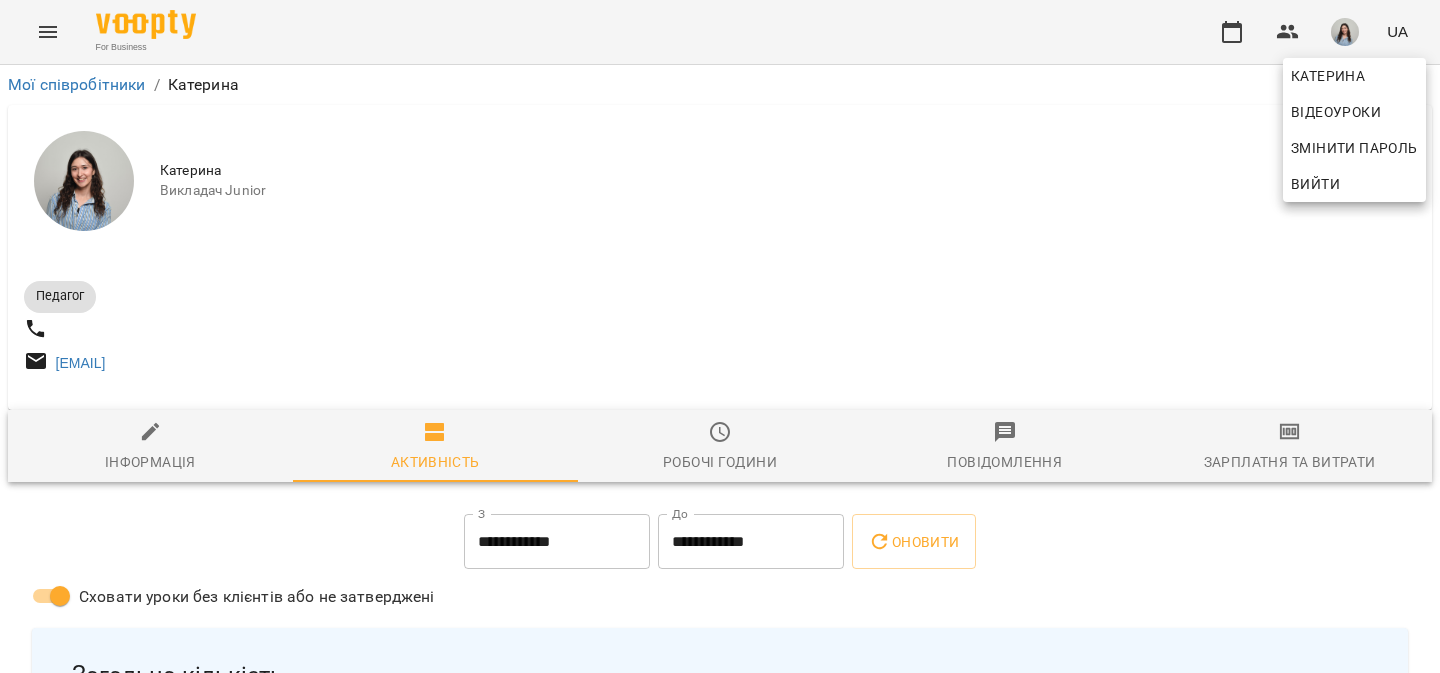 click at bounding box center [720, 336] 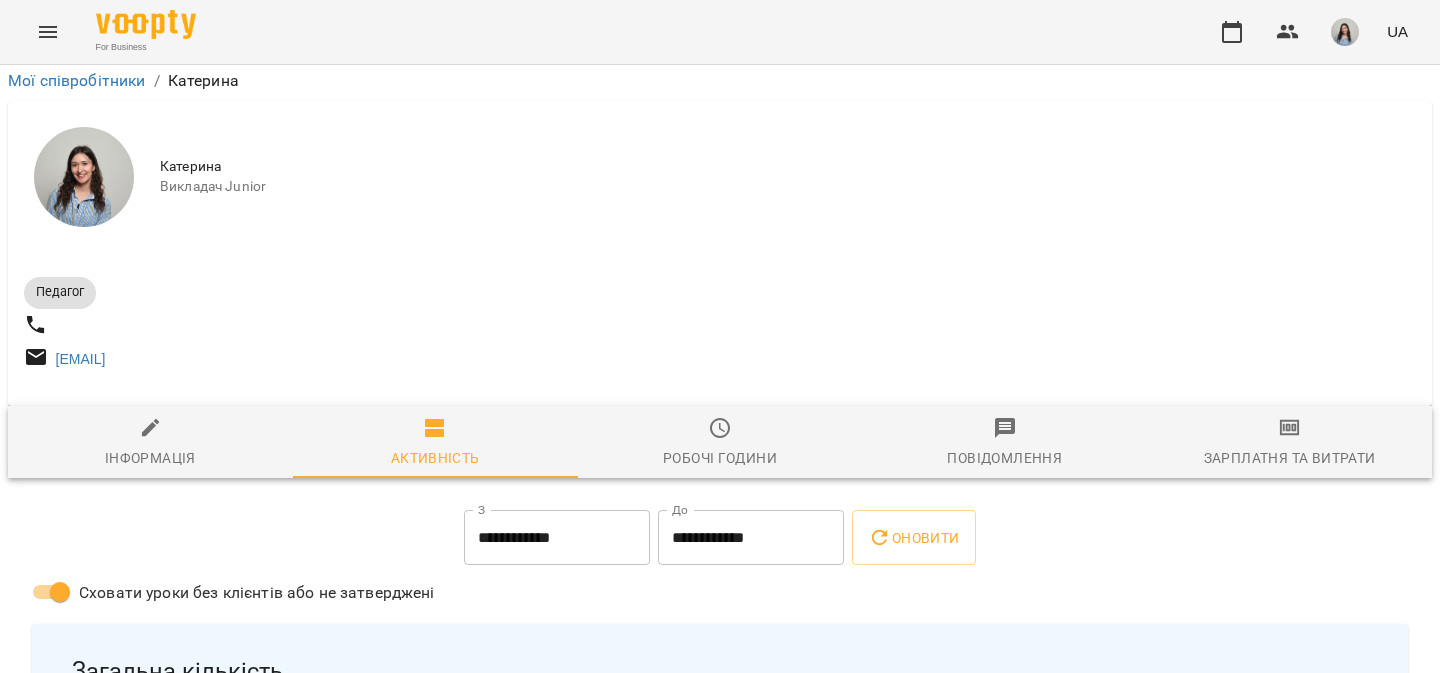 scroll, scrollTop: 258, scrollLeft: 0, axis: vertical 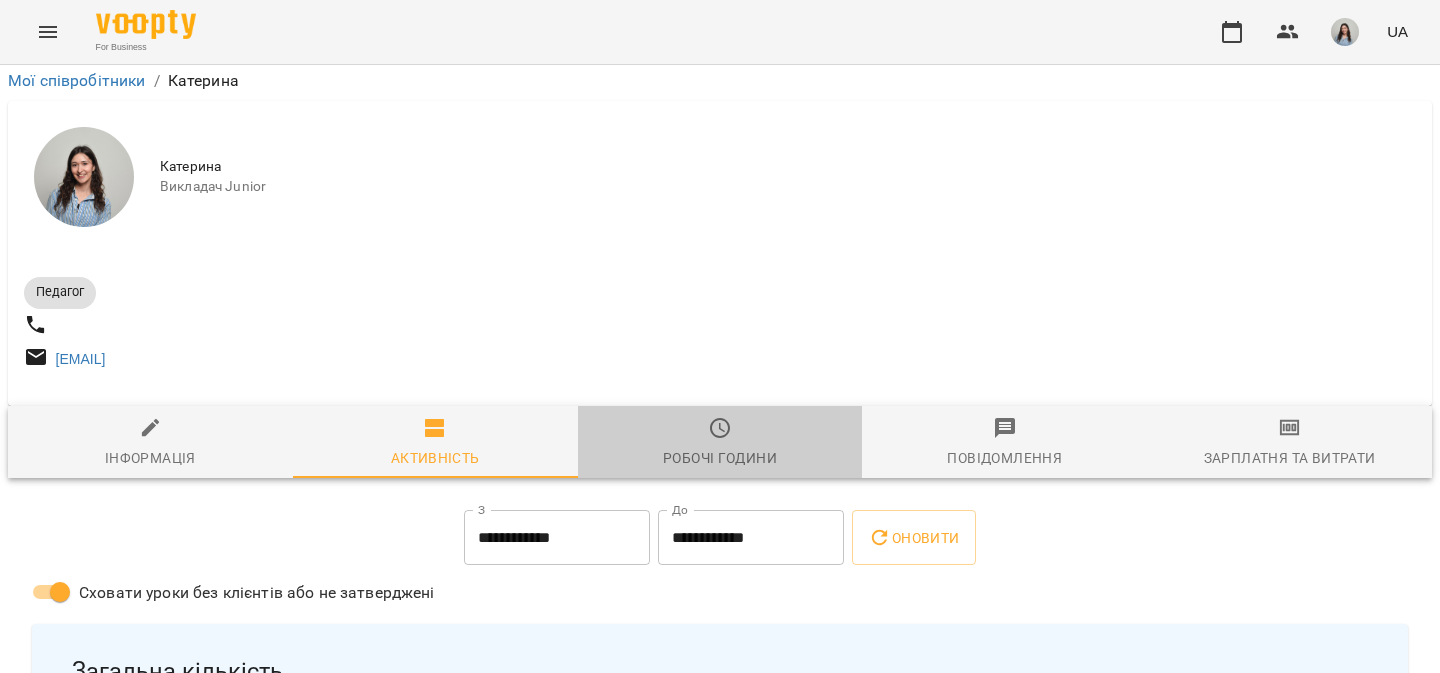 click 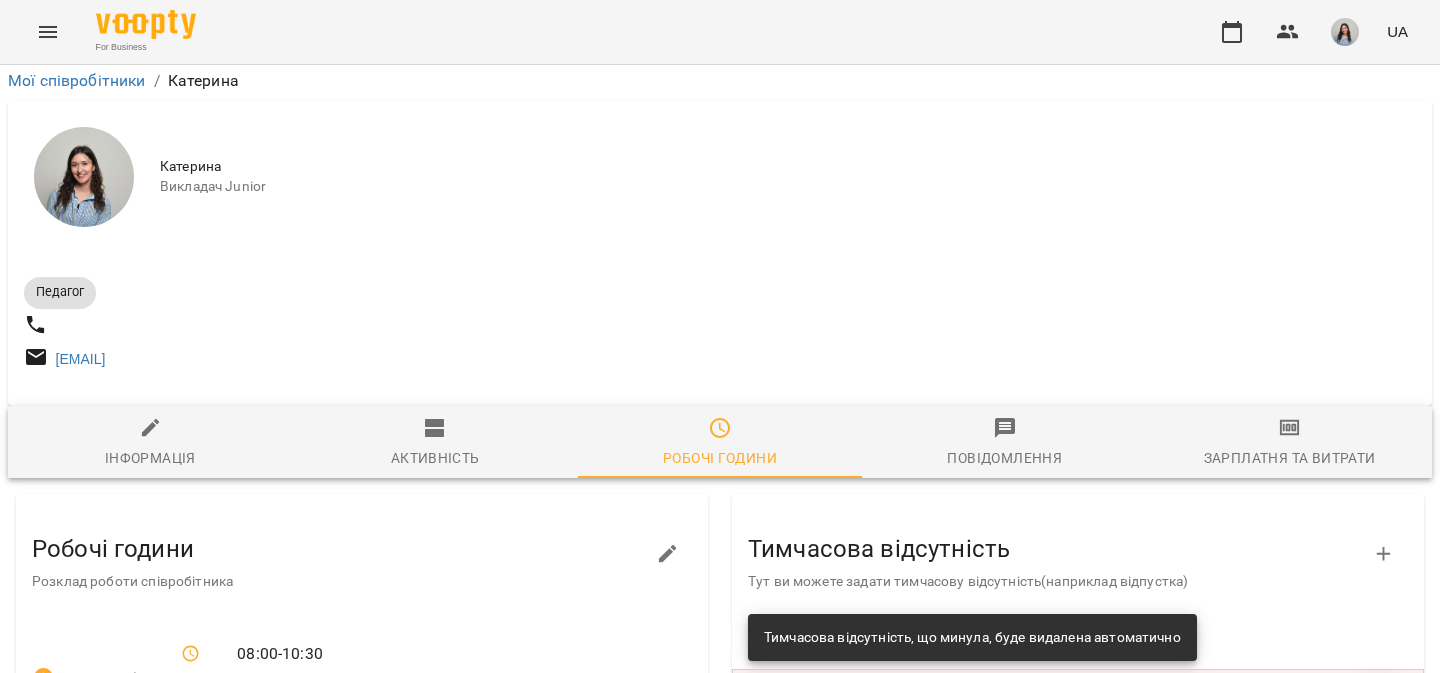 scroll, scrollTop: 459, scrollLeft: 0, axis: vertical 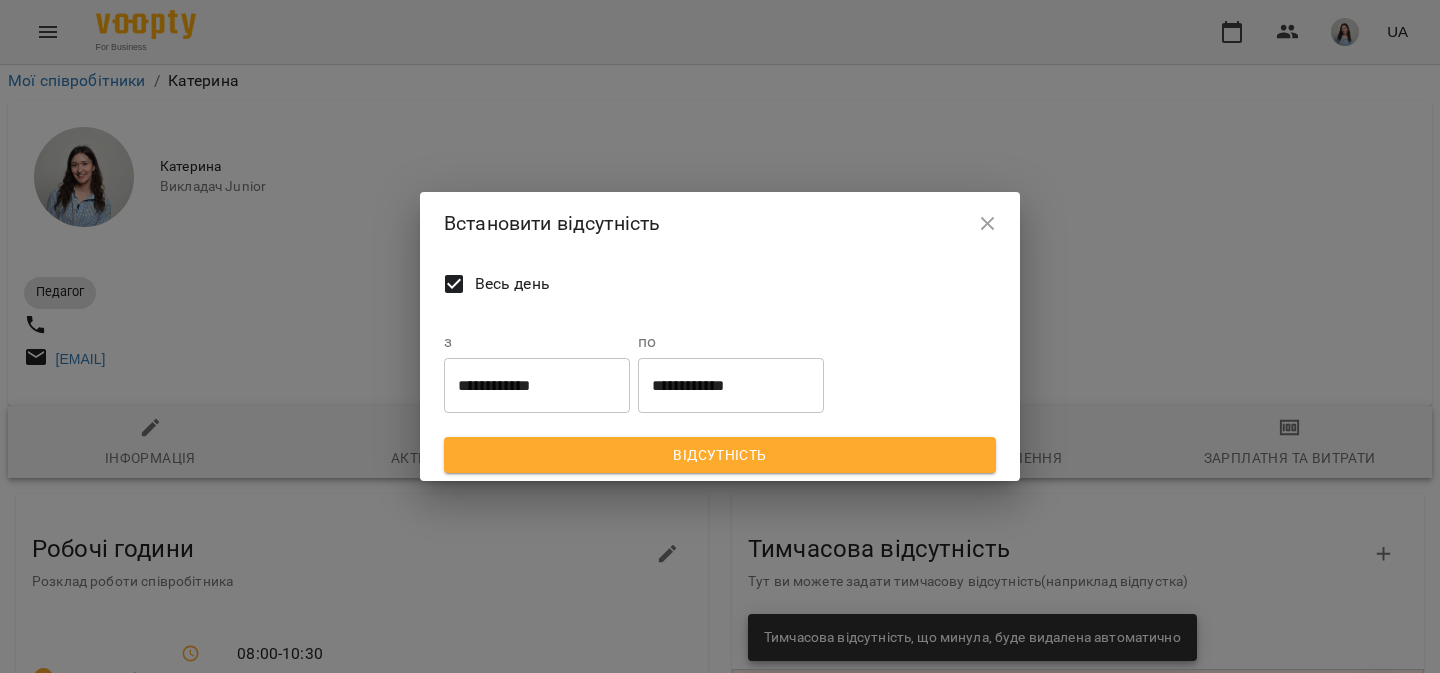click on "**********" at bounding box center (537, 385) 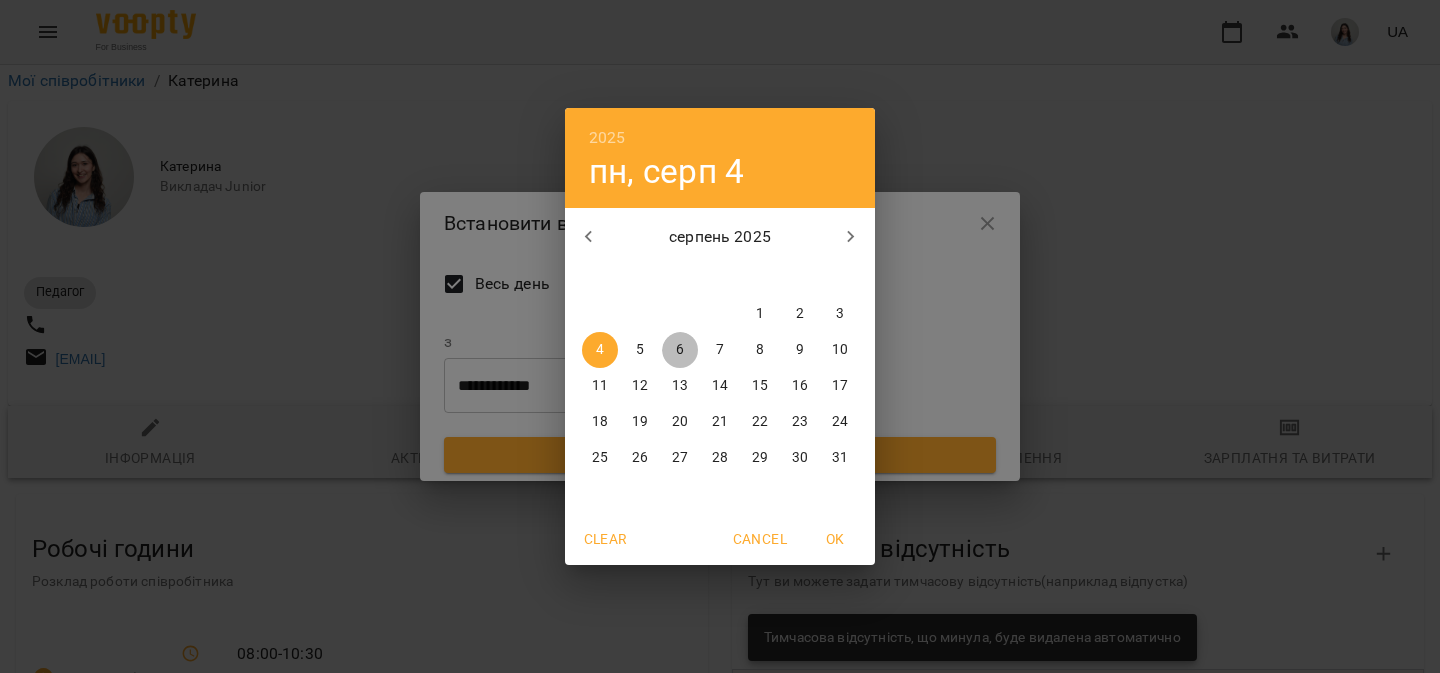 click on "6" at bounding box center [680, 350] 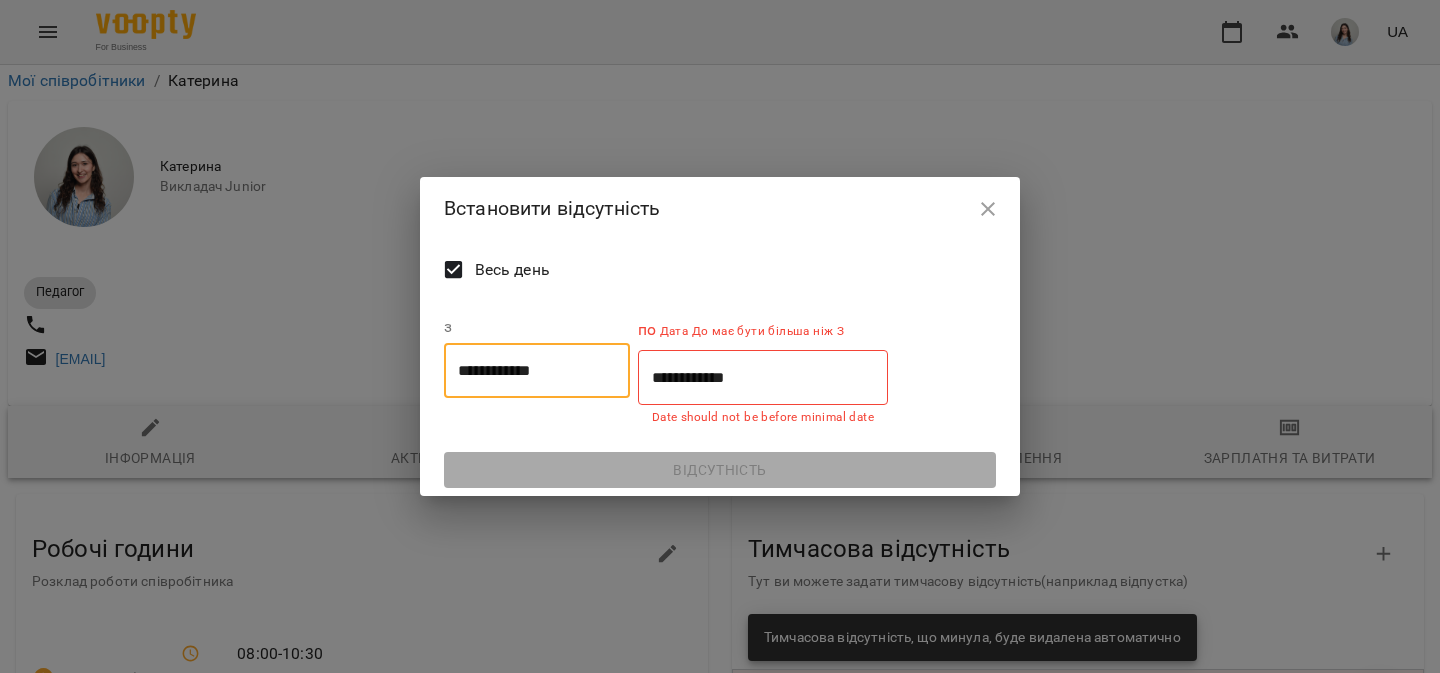 click on "**********" at bounding box center [763, 378] 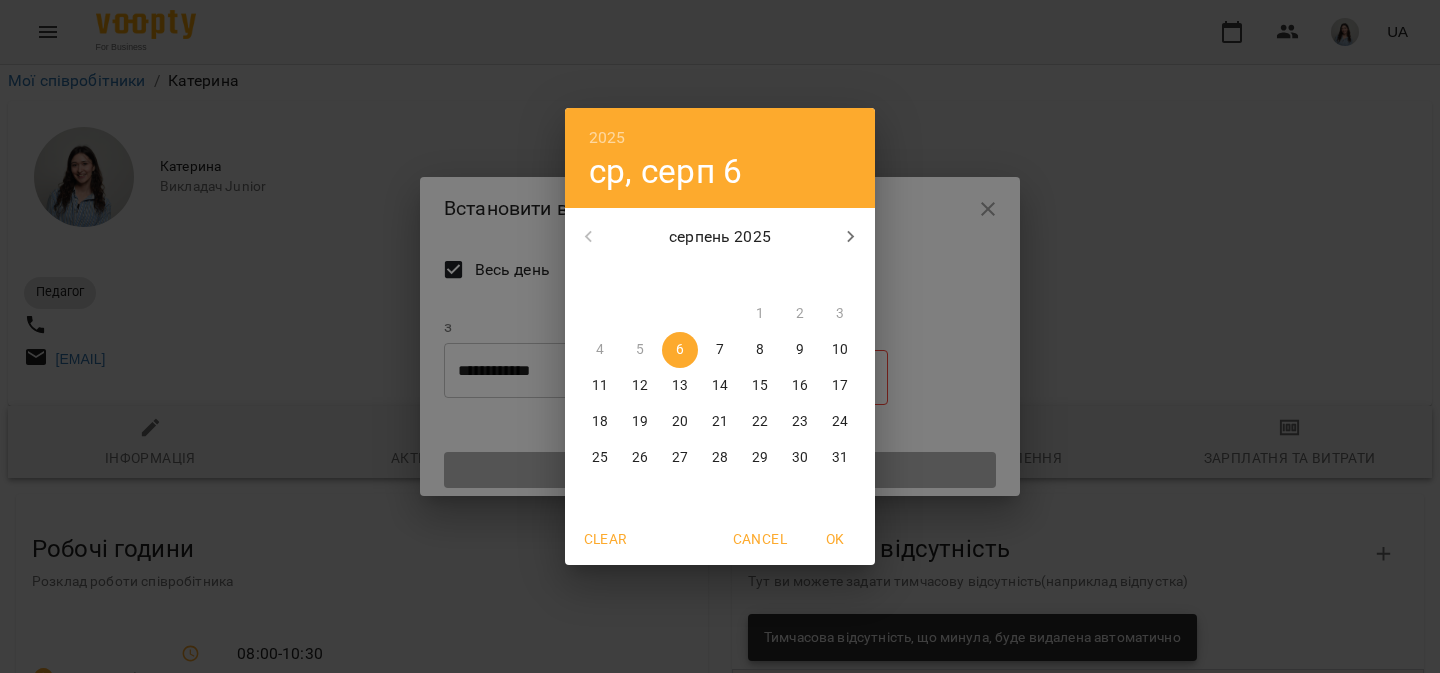 click on "6" at bounding box center [680, 350] 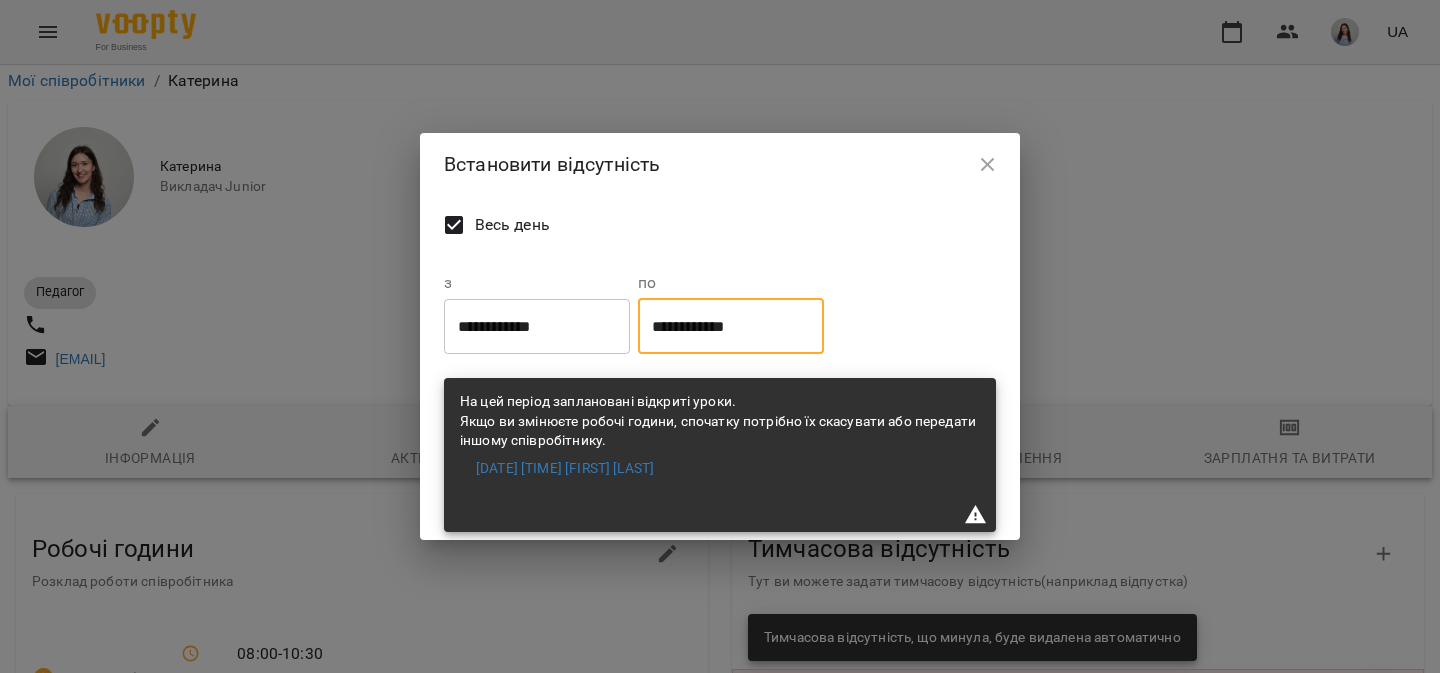 click on "Весь день" at bounding box center [512, 225] 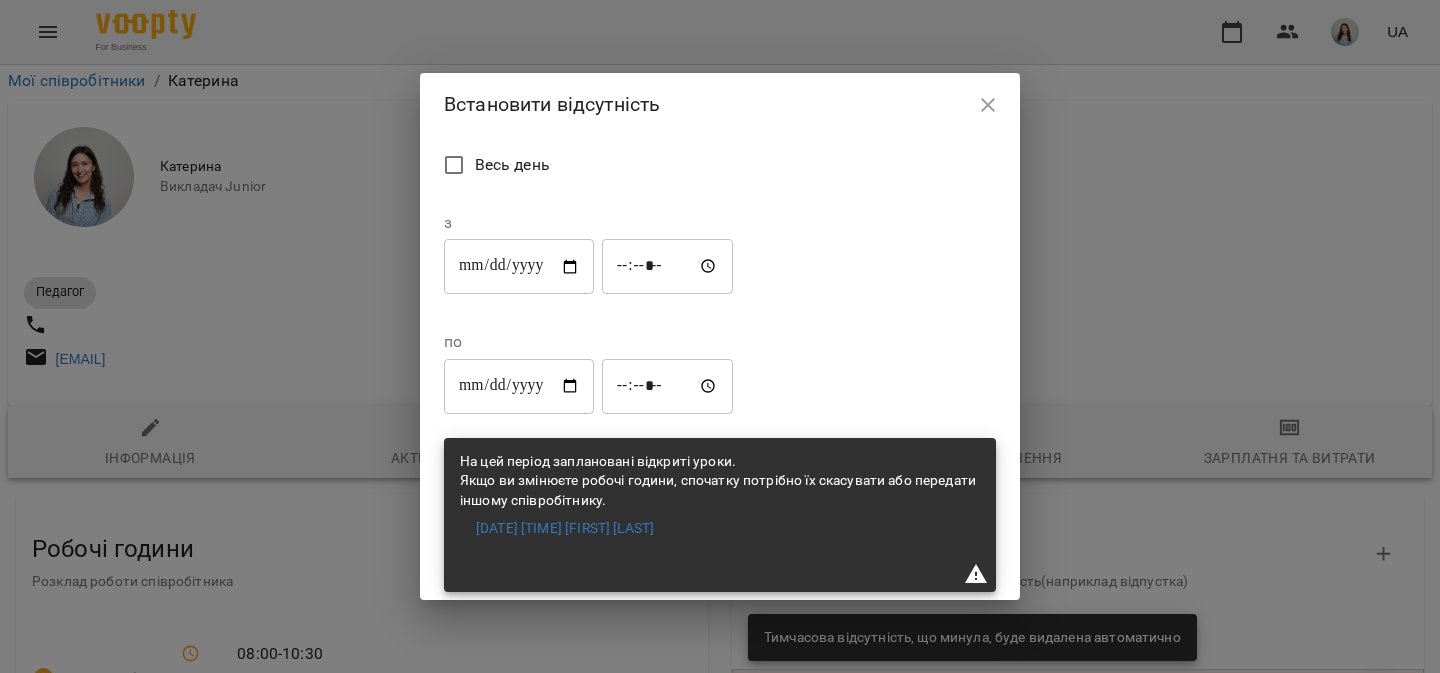 click on "**********" at bounding box center (519, 267) 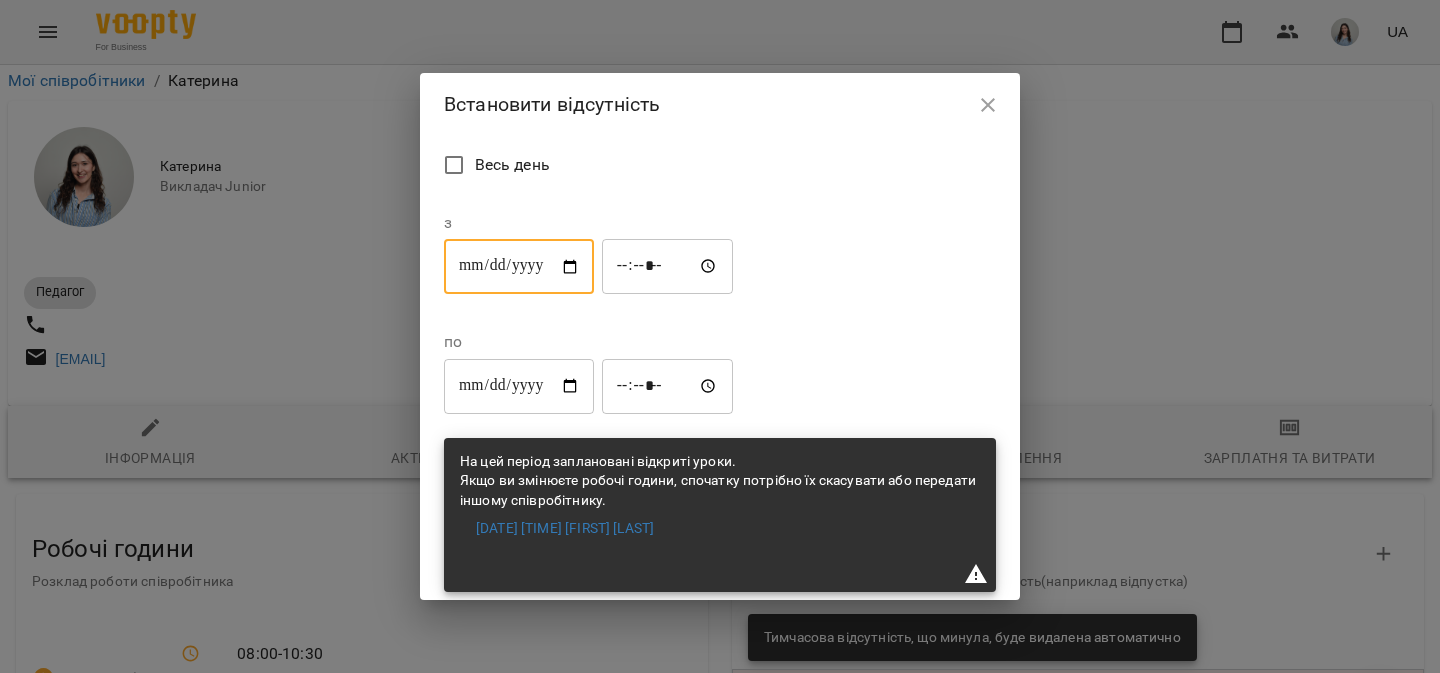 click on "**********" at bounding box center [519, 267] 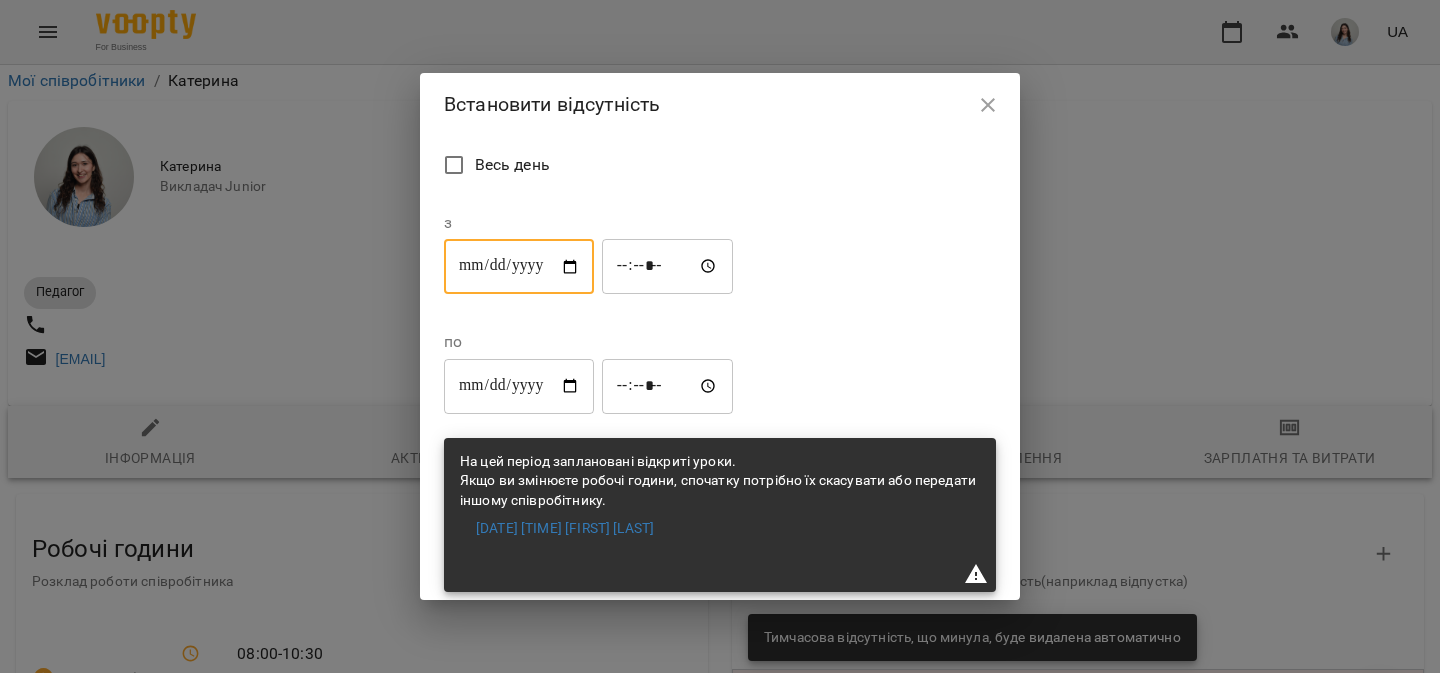 type on "**********" 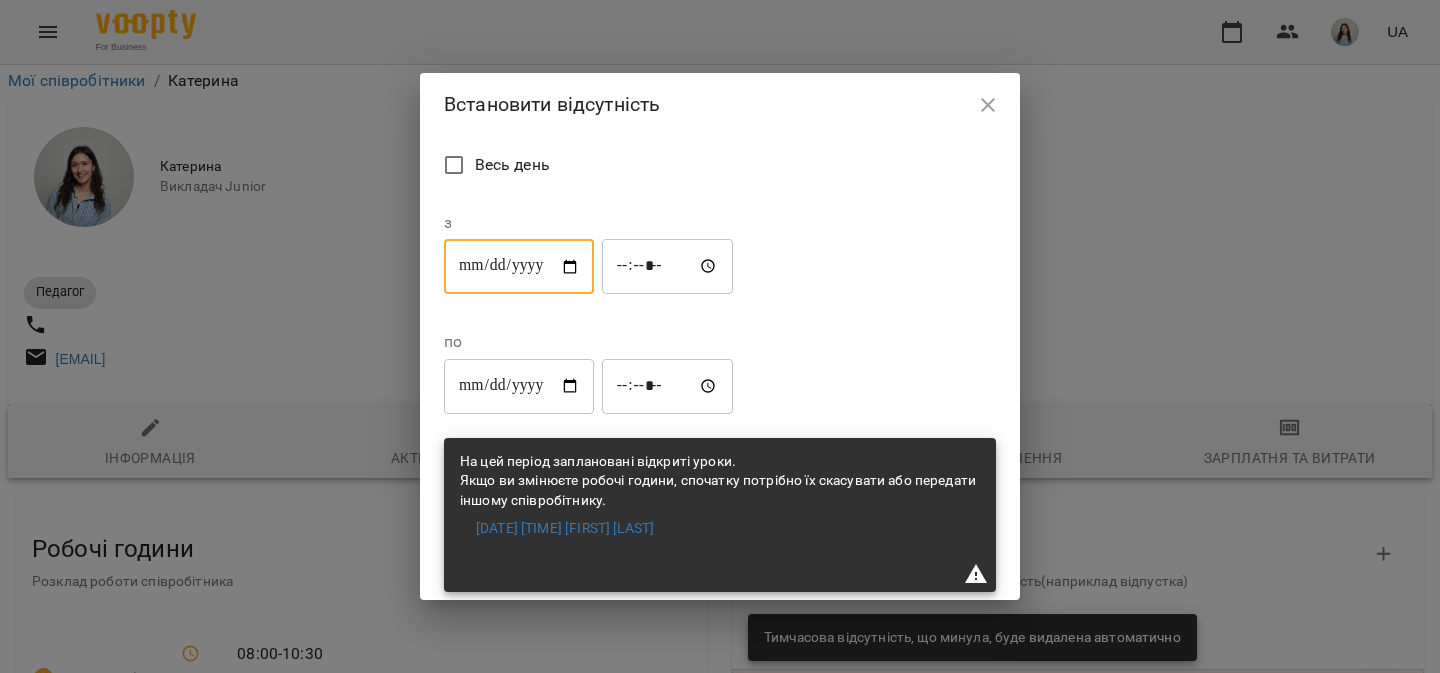 click on "*****" at bounding box center [668, 267] 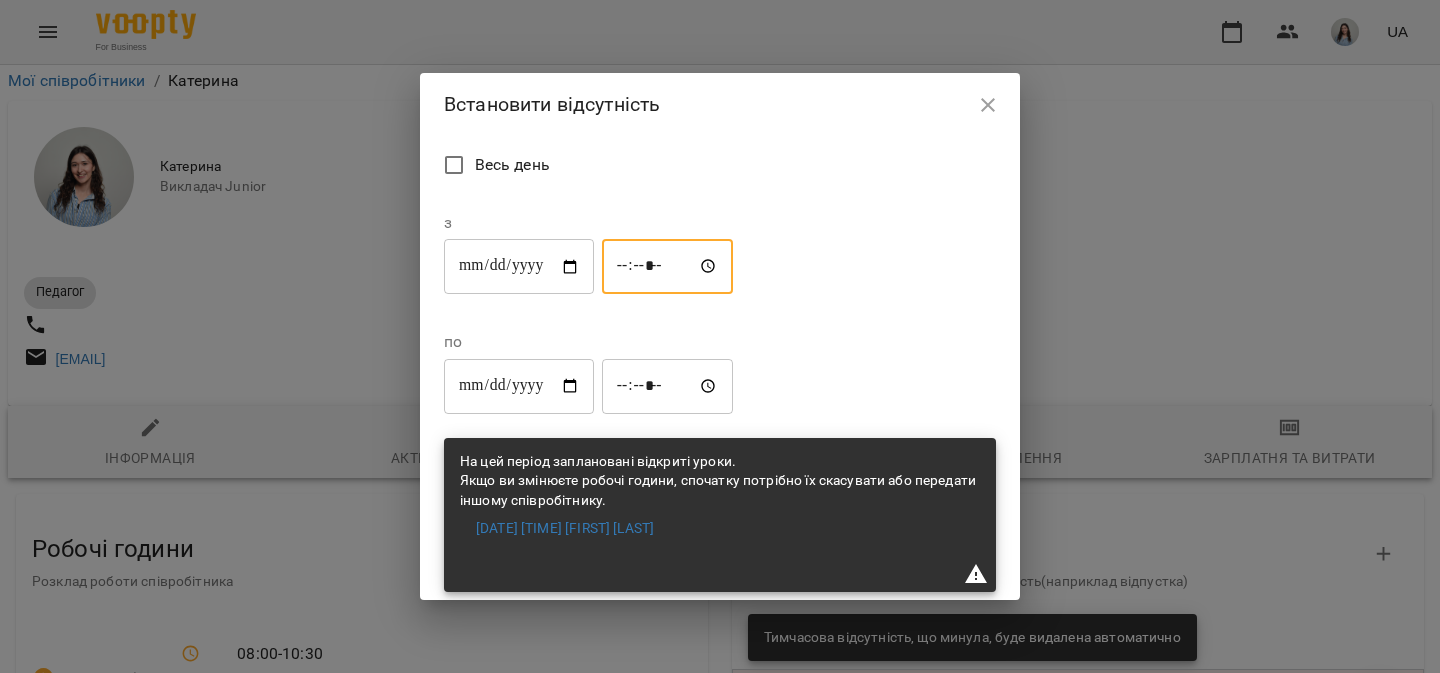 click on "*****" at bounding box center [668, 267] 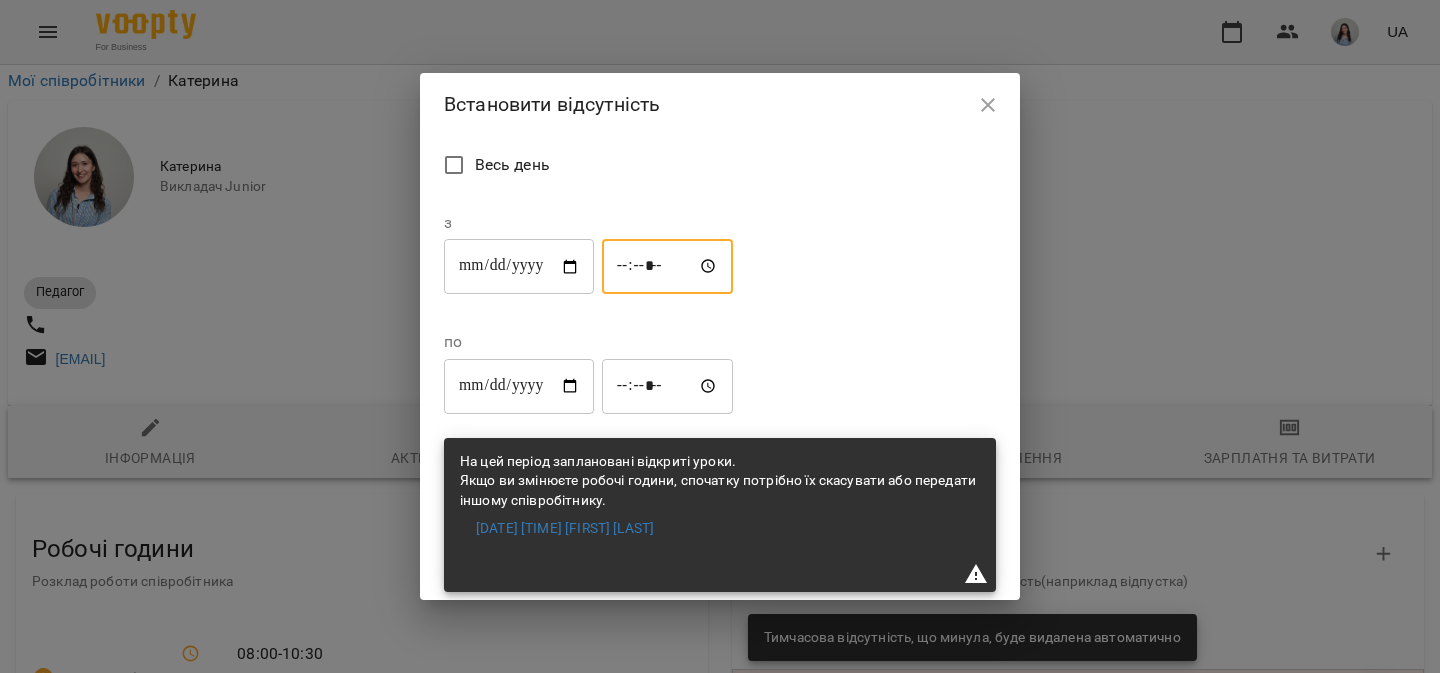 click on "*****" at bounding box center (668, 267) 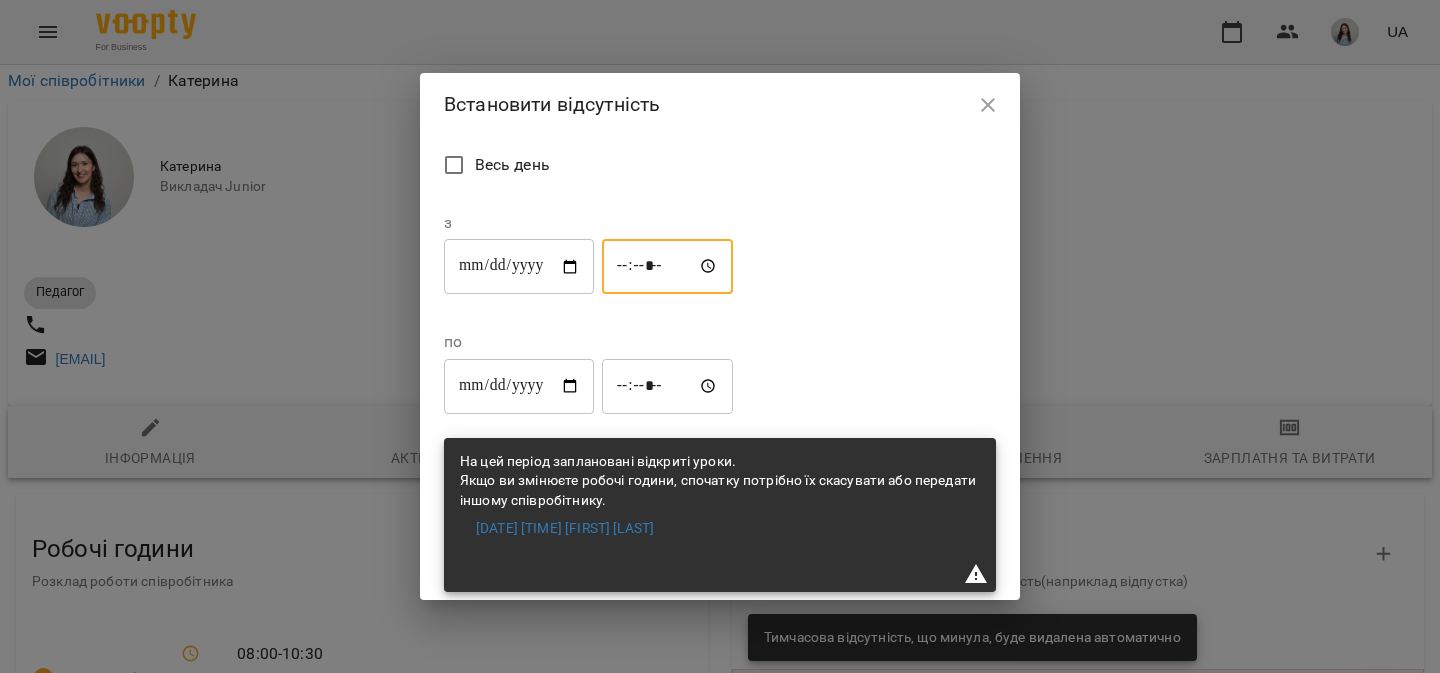 click on "*****" at bounding box center [668, 267] 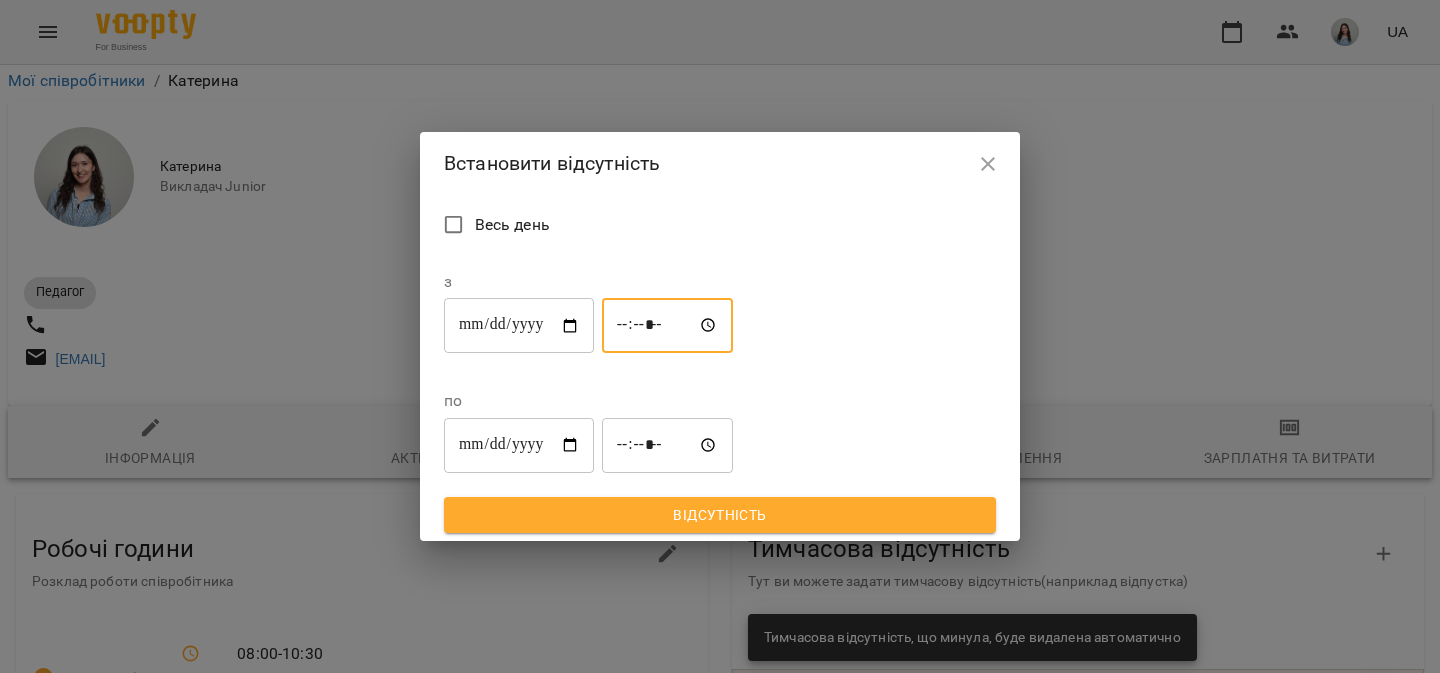 type on "*****" 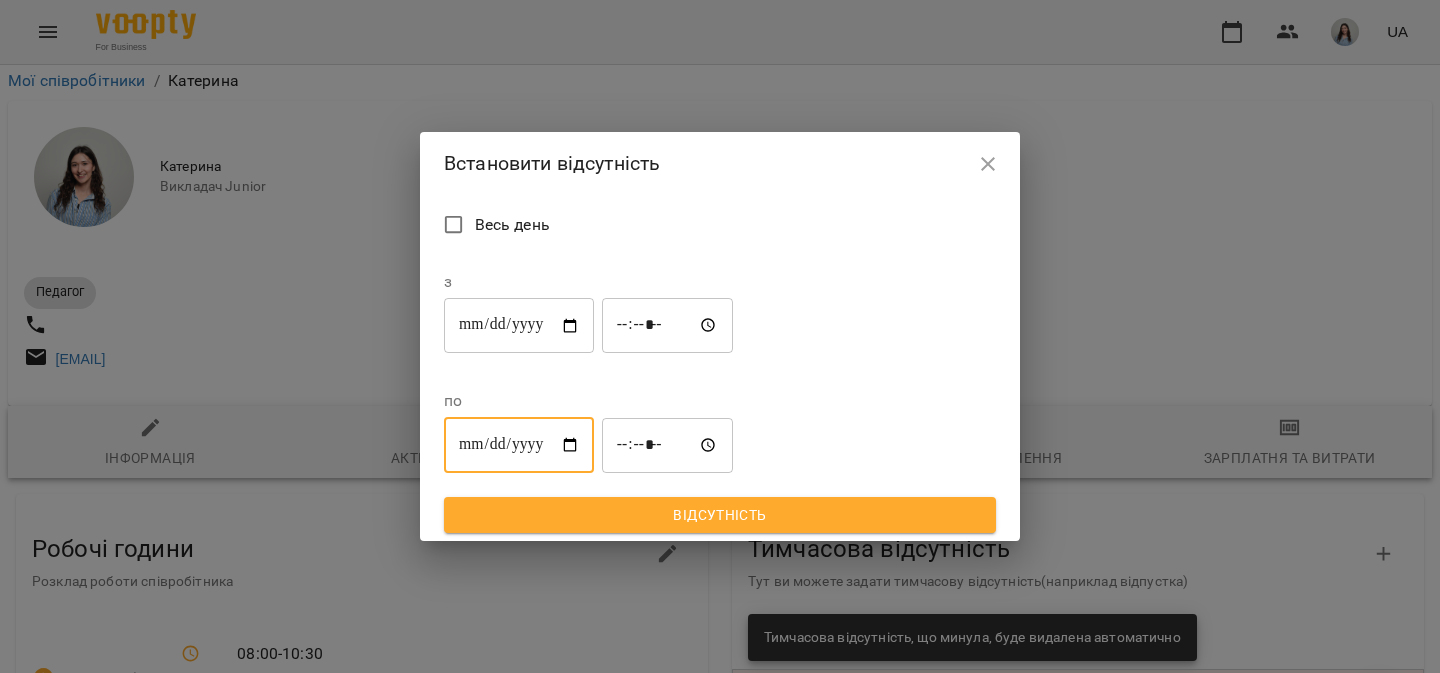 type on "**********" 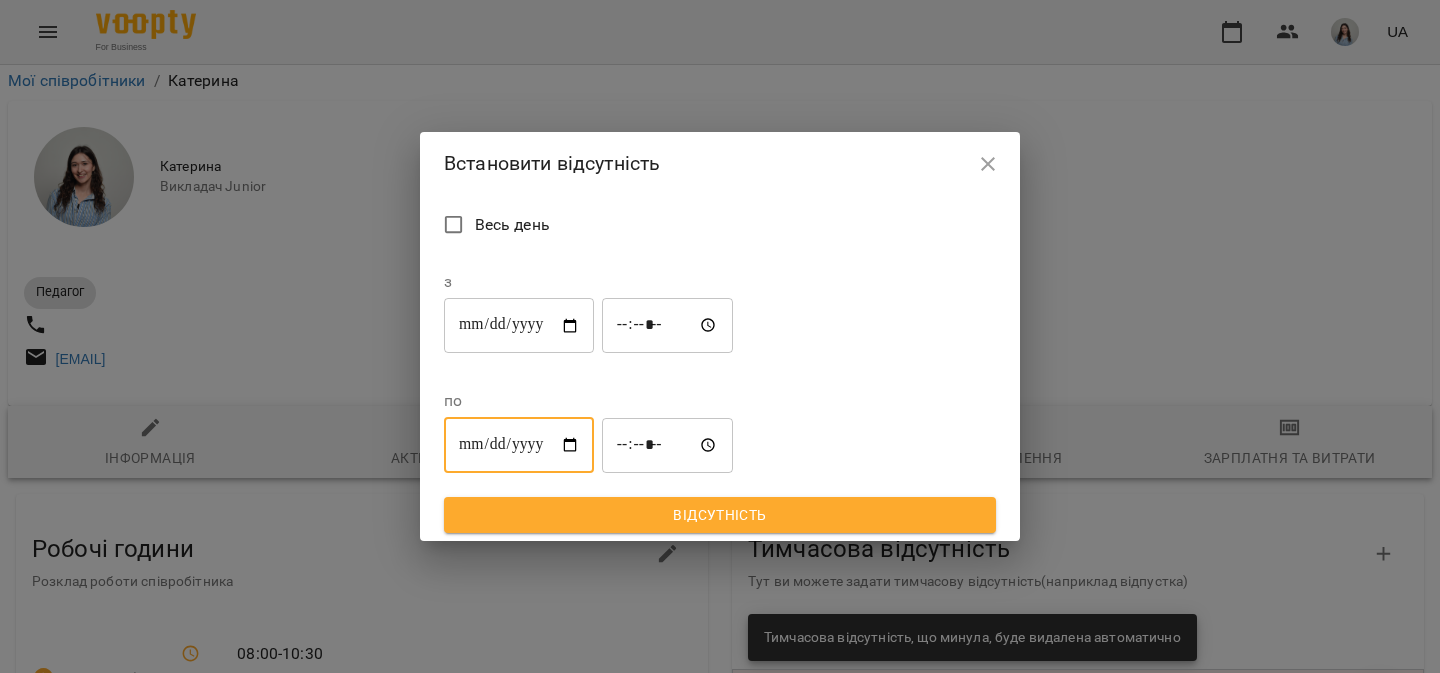 click on "*****" at bounding box center [668, 445] 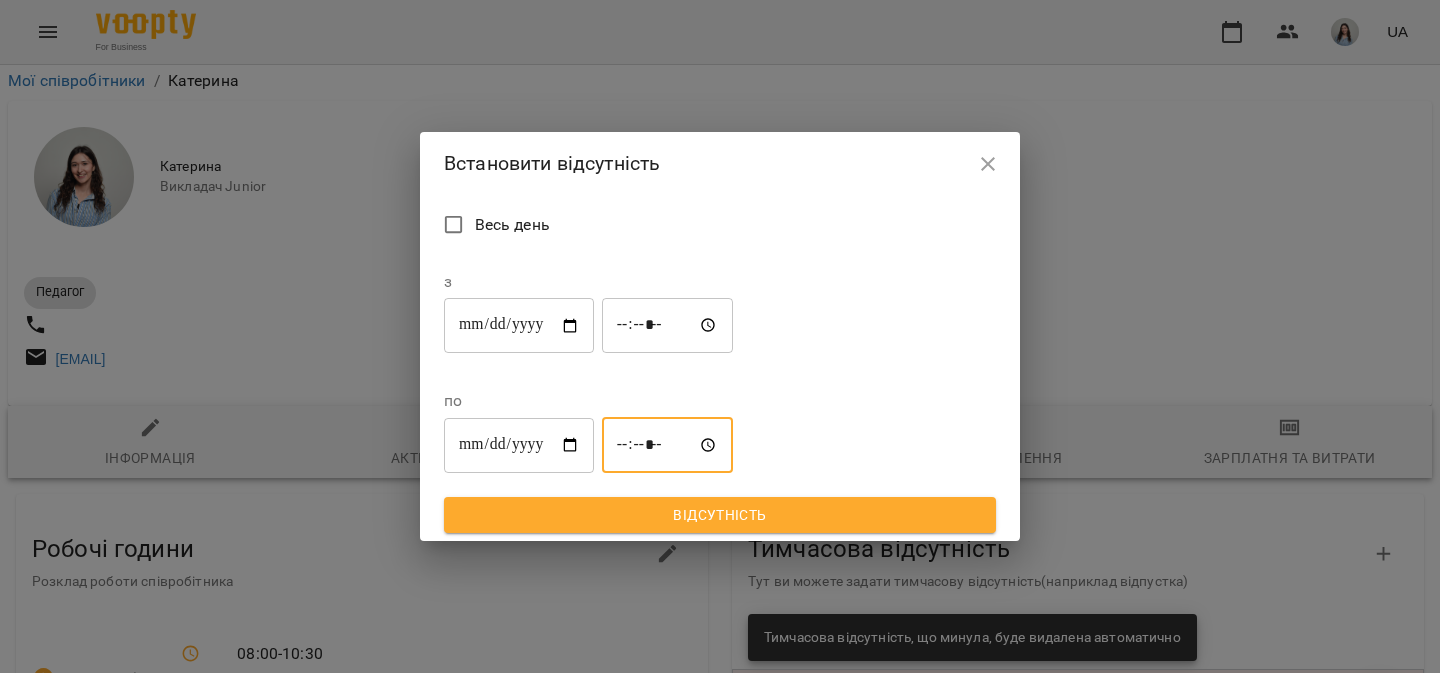 click on "*****" at bounding box center (668, 445) 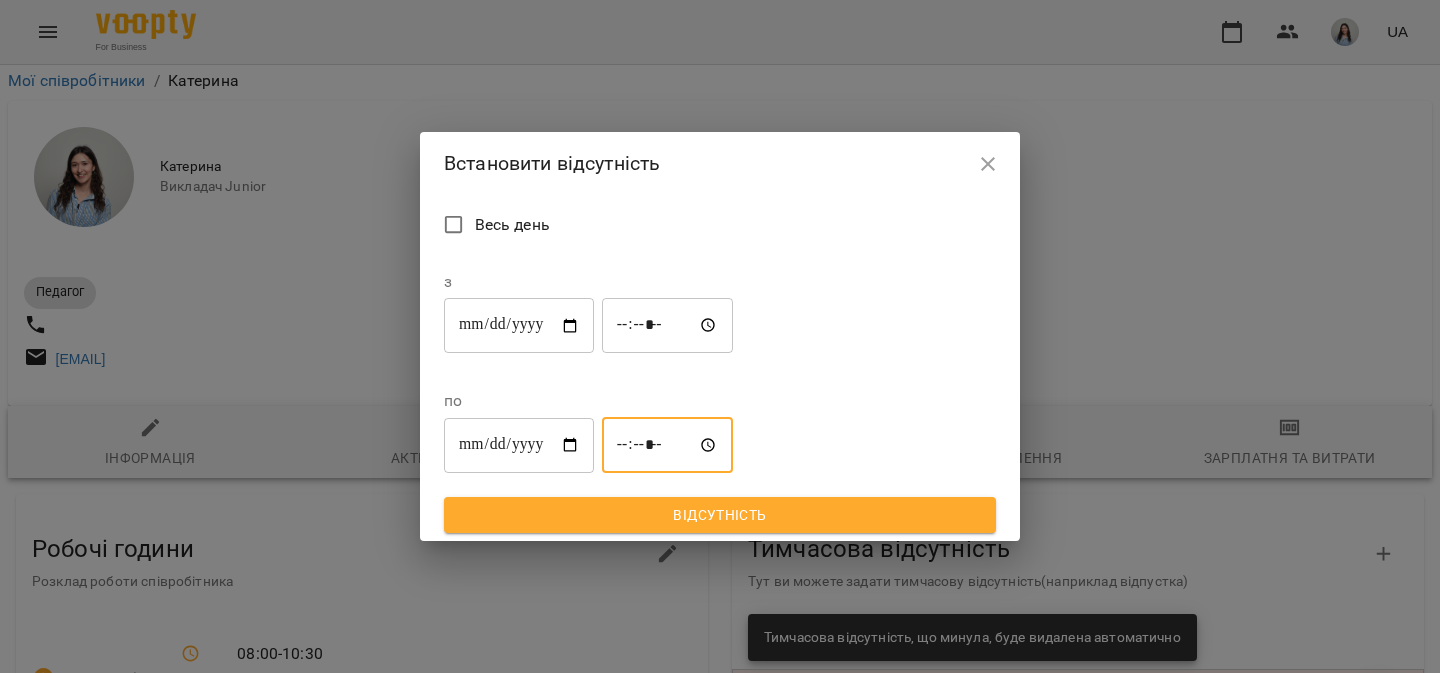 type on "*****" 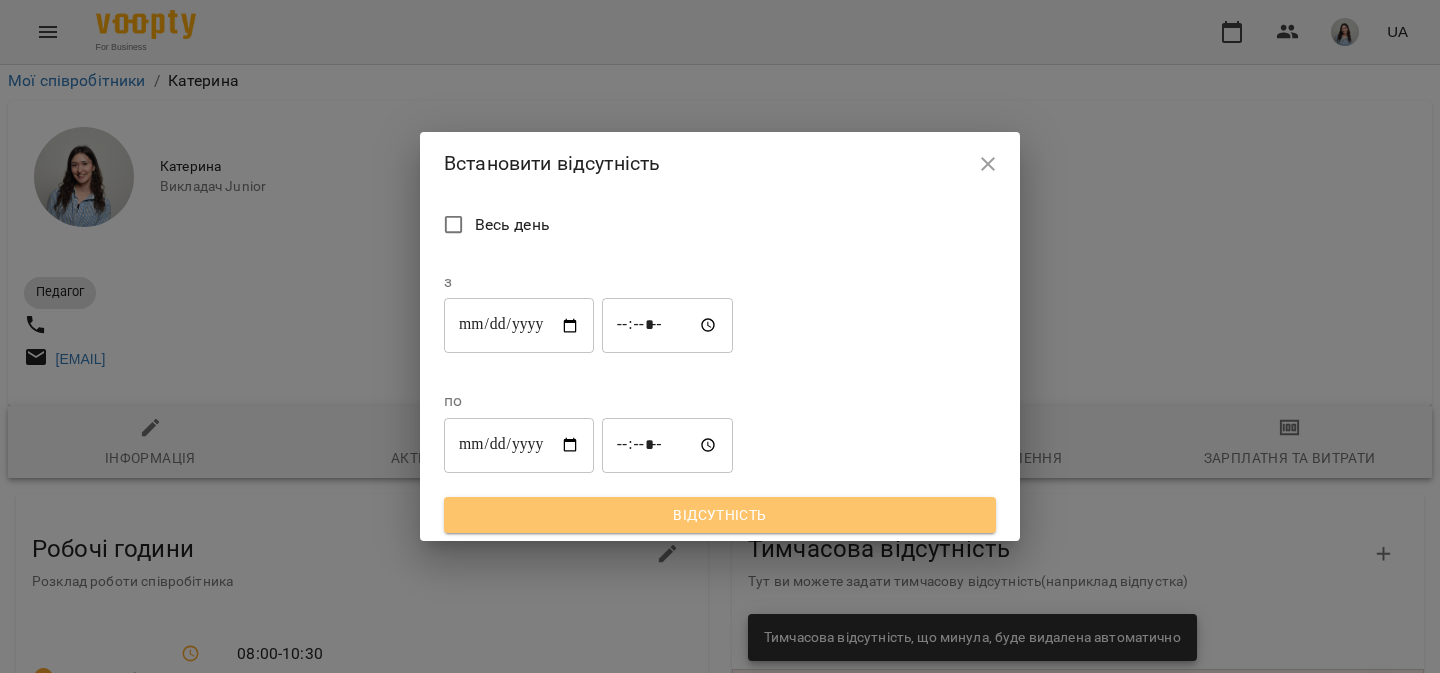 click on "Відсутність" at bounding box center [720, 515] 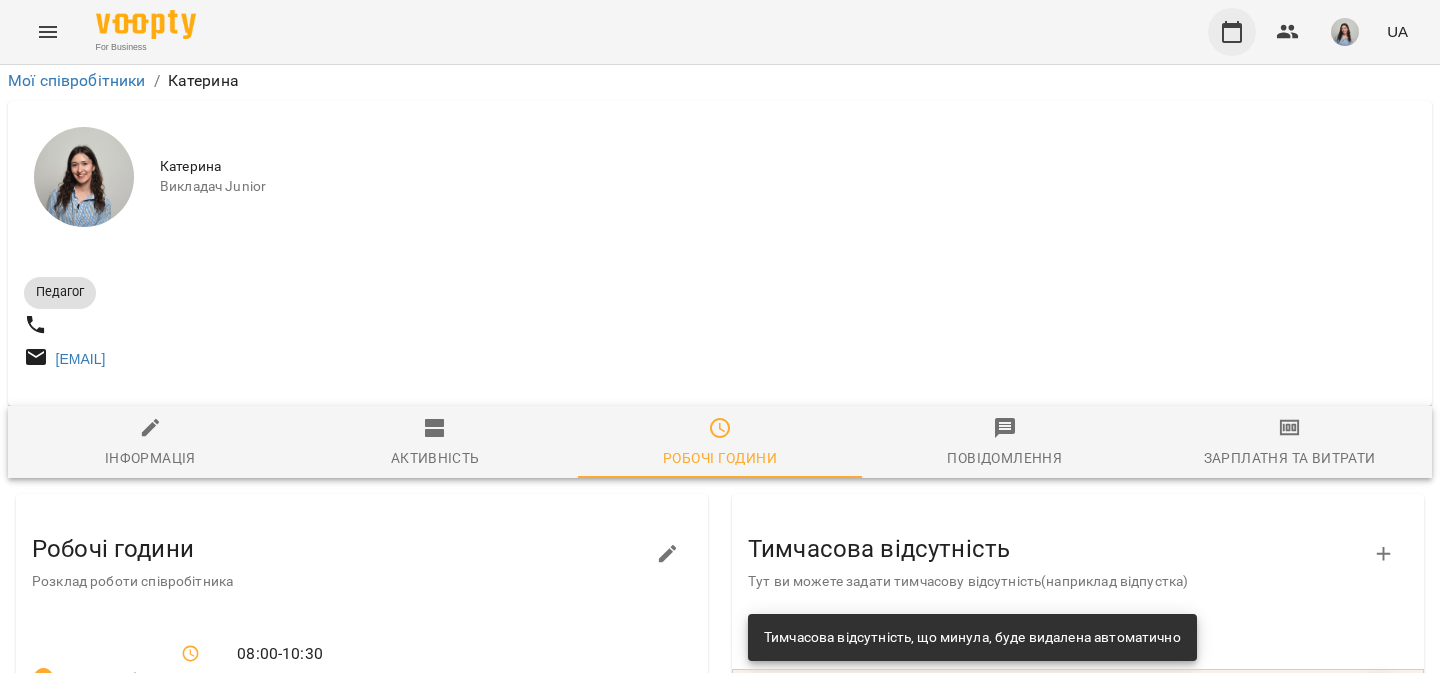 click 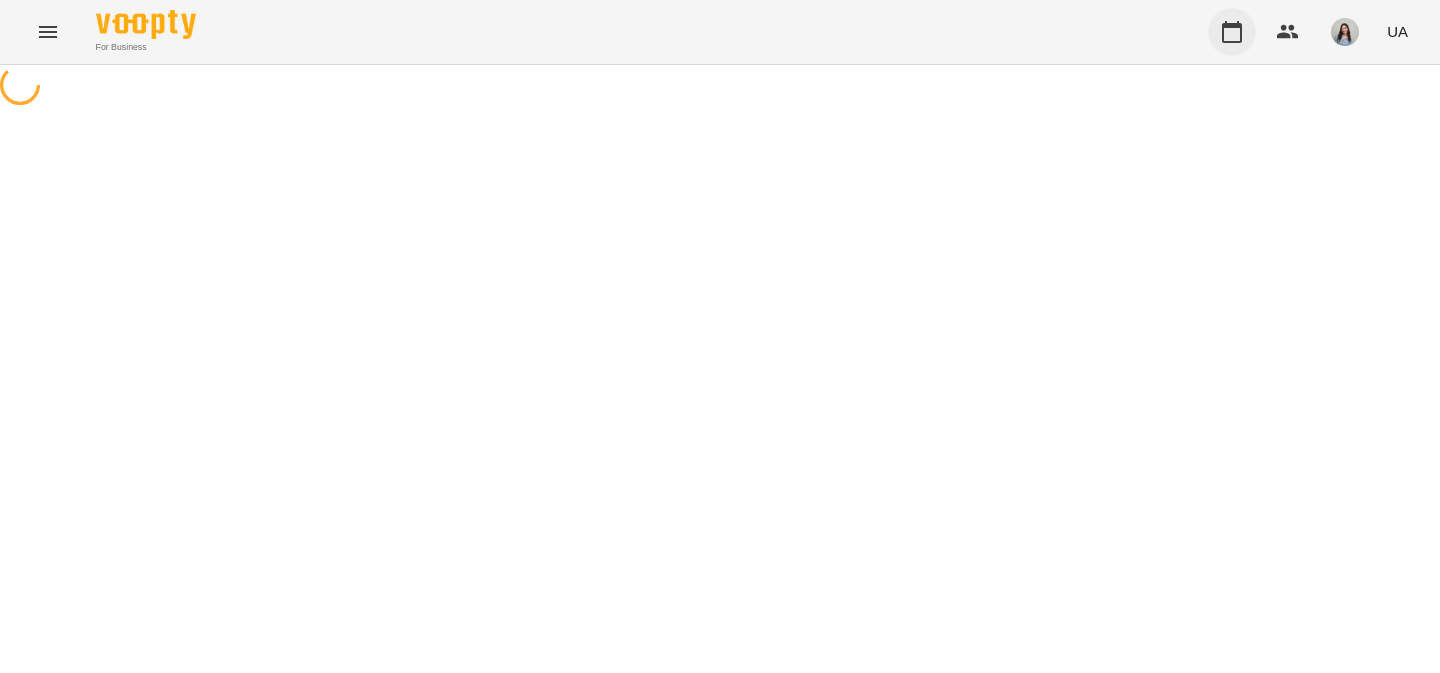 scroll, scrollTop: 0, scrollLeft: 0, axis: both 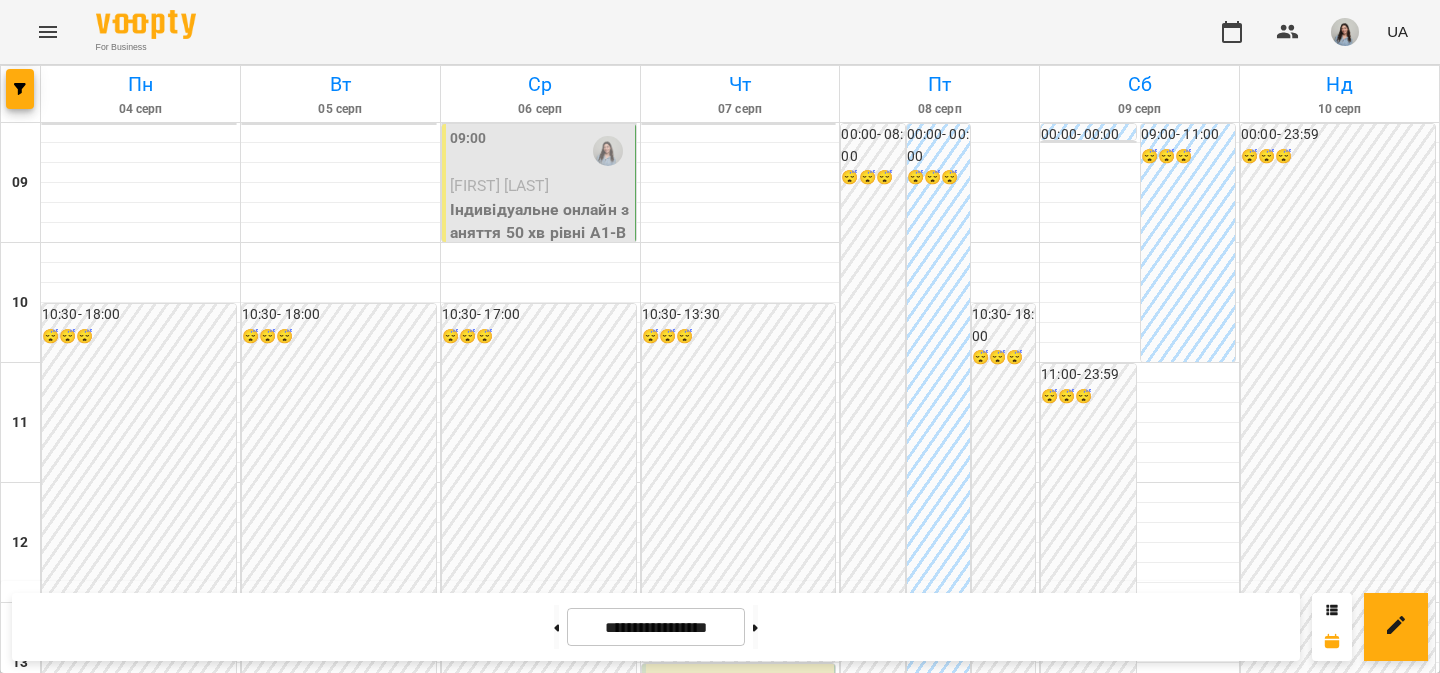 click at bounding box center (1345, 32) 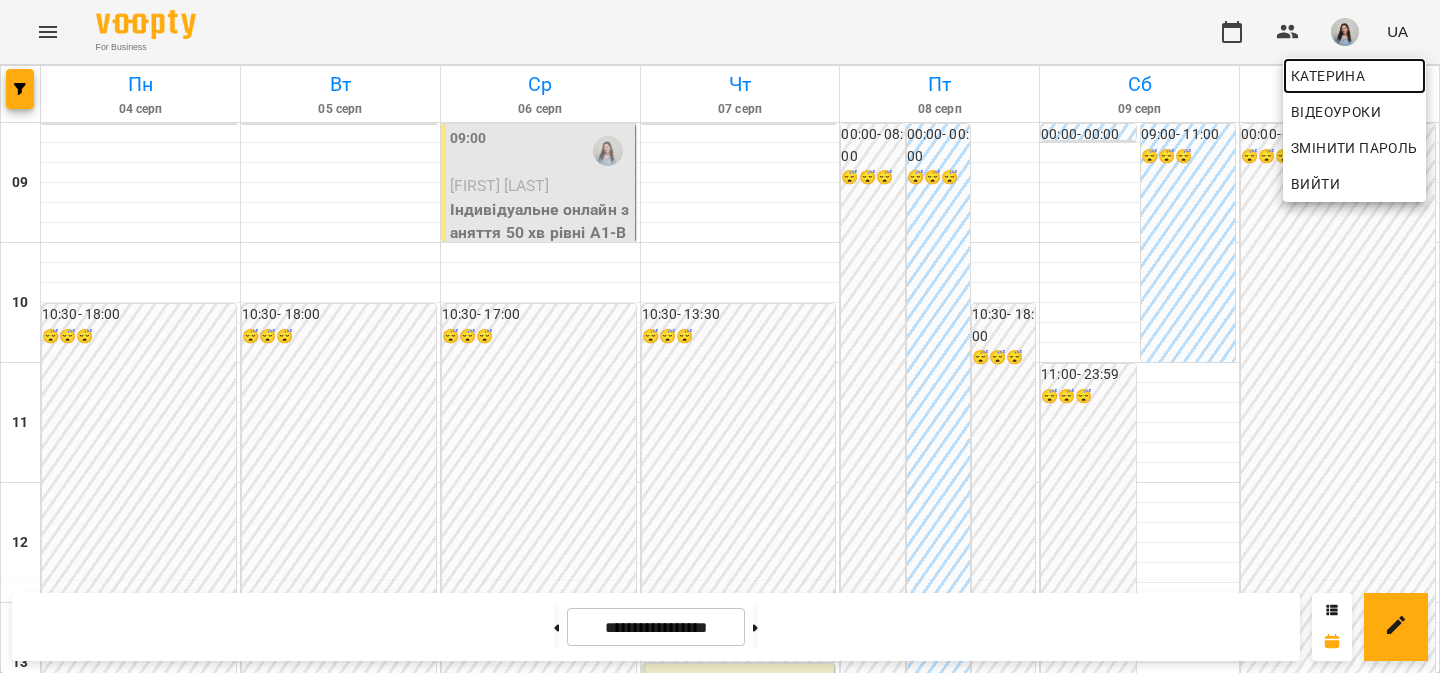 click on "Катерина" at bounding box center [1354, 76] 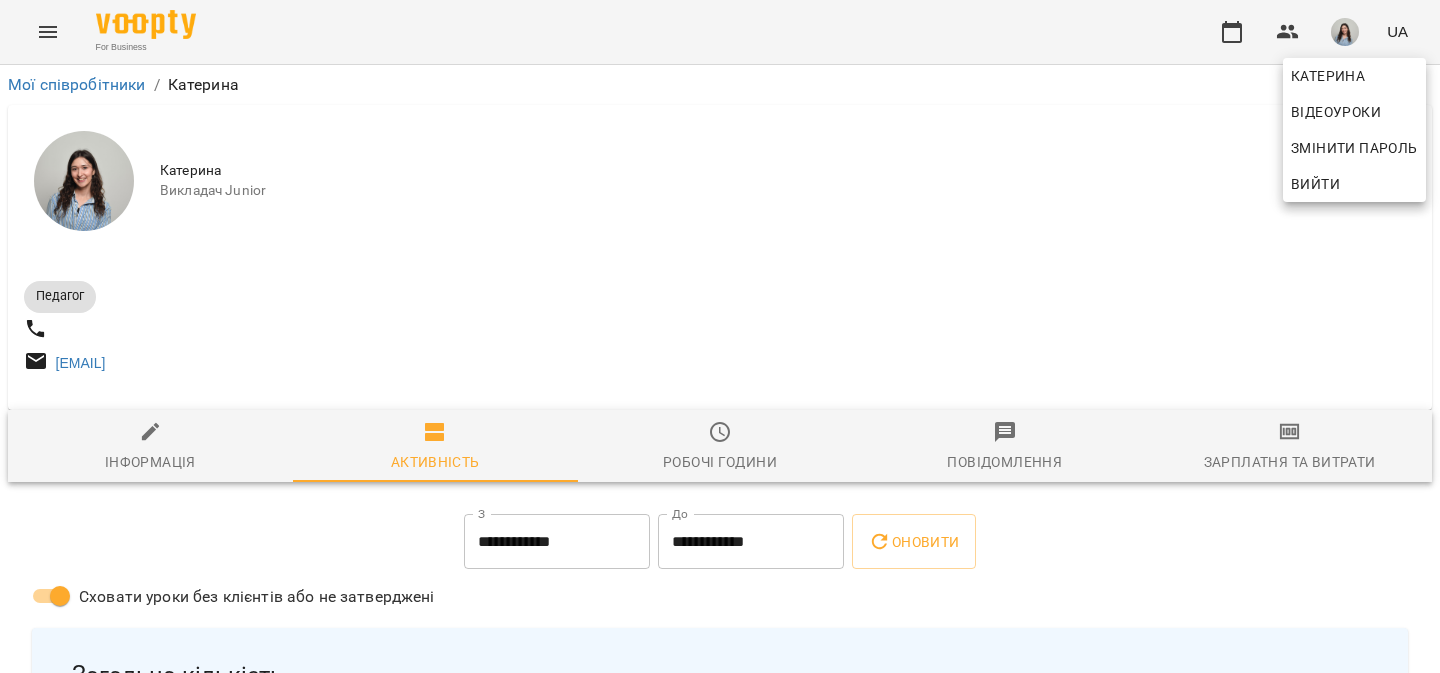 click at bounding box center [720, 336] 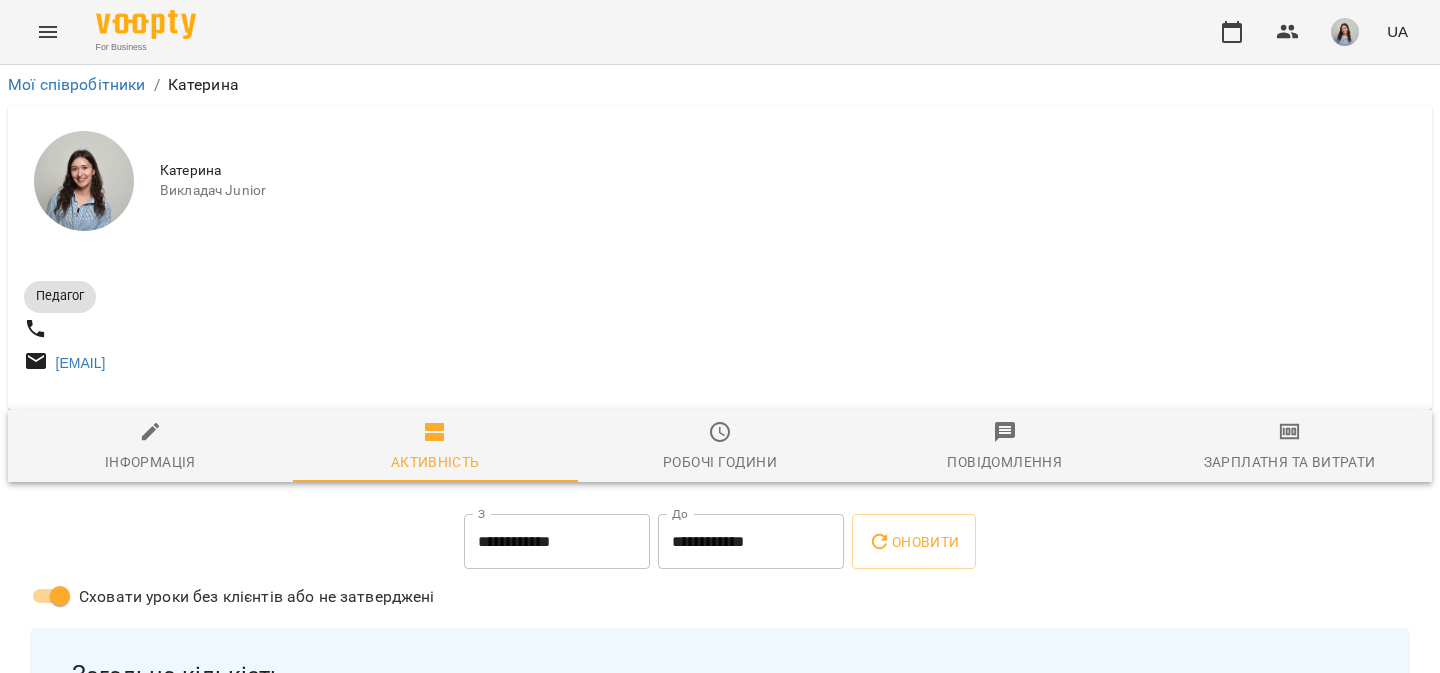 click on "Робочі години" at bounding box center (720, 447) 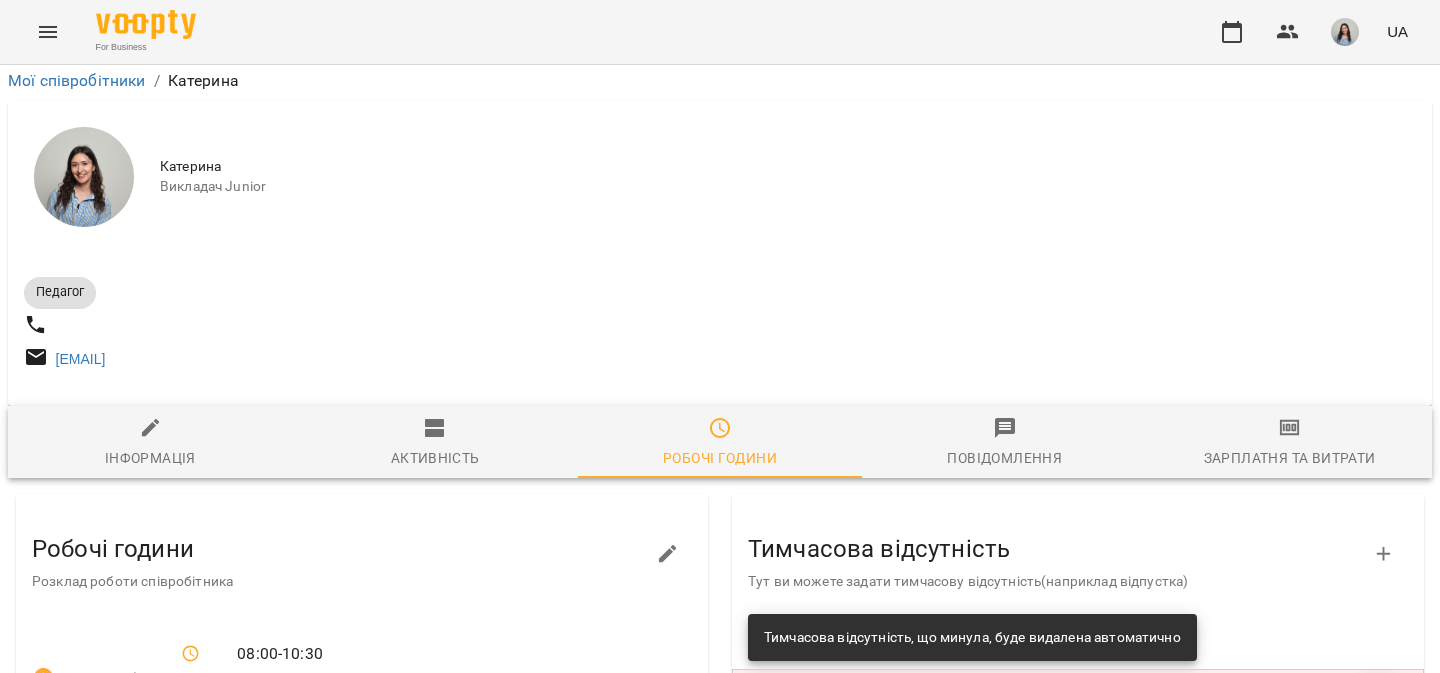 scroll, scrollTop: 383, scrollLeft: 0, axis: vertical 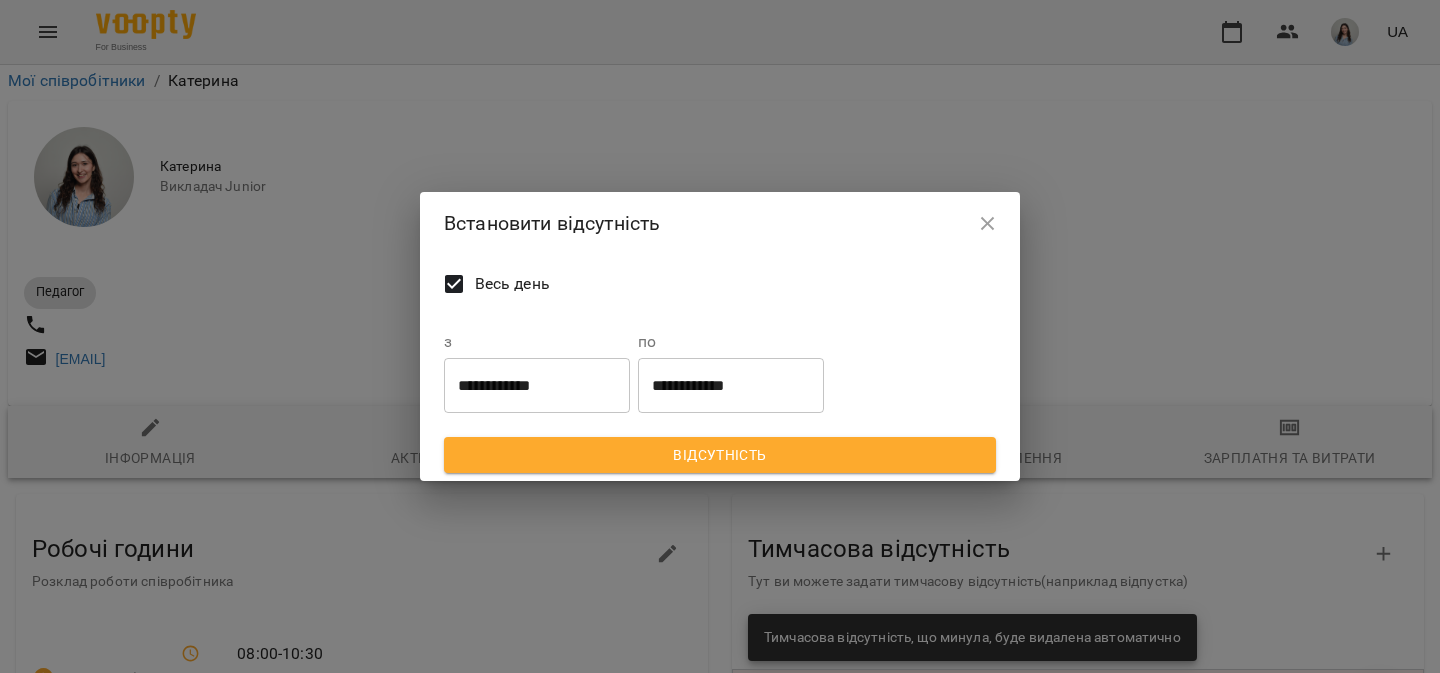 click on "**********" at bounding box center [537, 385] 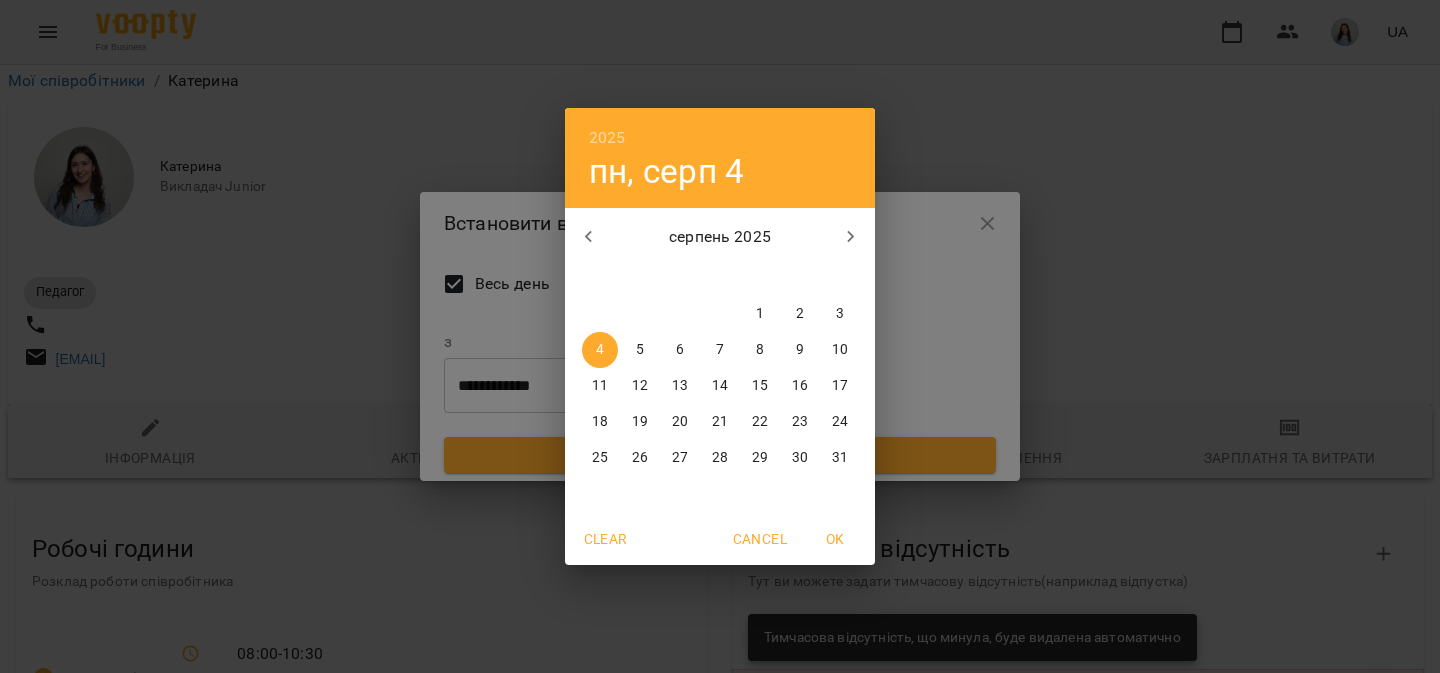 click on "[YEAR] пн, серп 4 серпень [YEAR] пн вт ср чт пт сб нд 28 29 30 31 1 2 3 4 5 6 7 8 9 10 11 12 13 14 15 16 17 18 19 20 21 22 23 24 25 26 27 28 29 30 31 Clear Cancel OK" at bounding box center [720, 336] 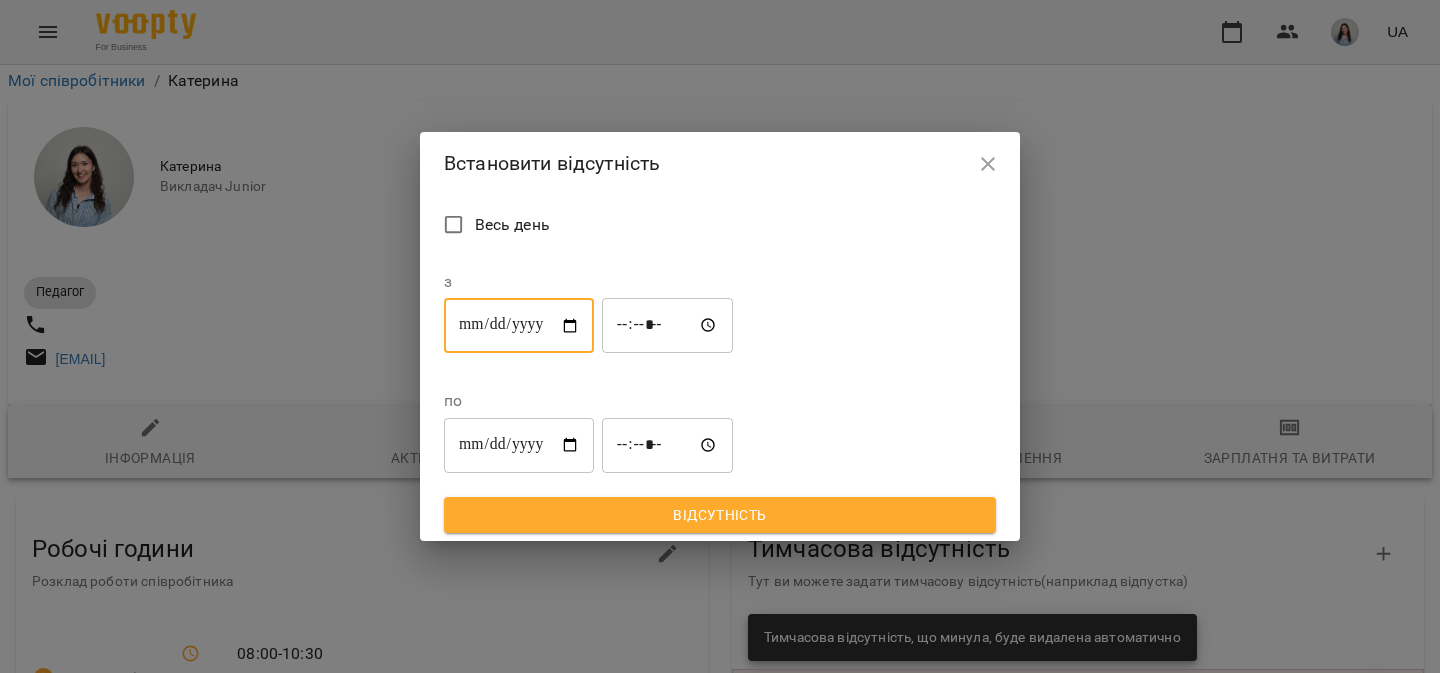 click on "**********" at bounding box center [519, 326] 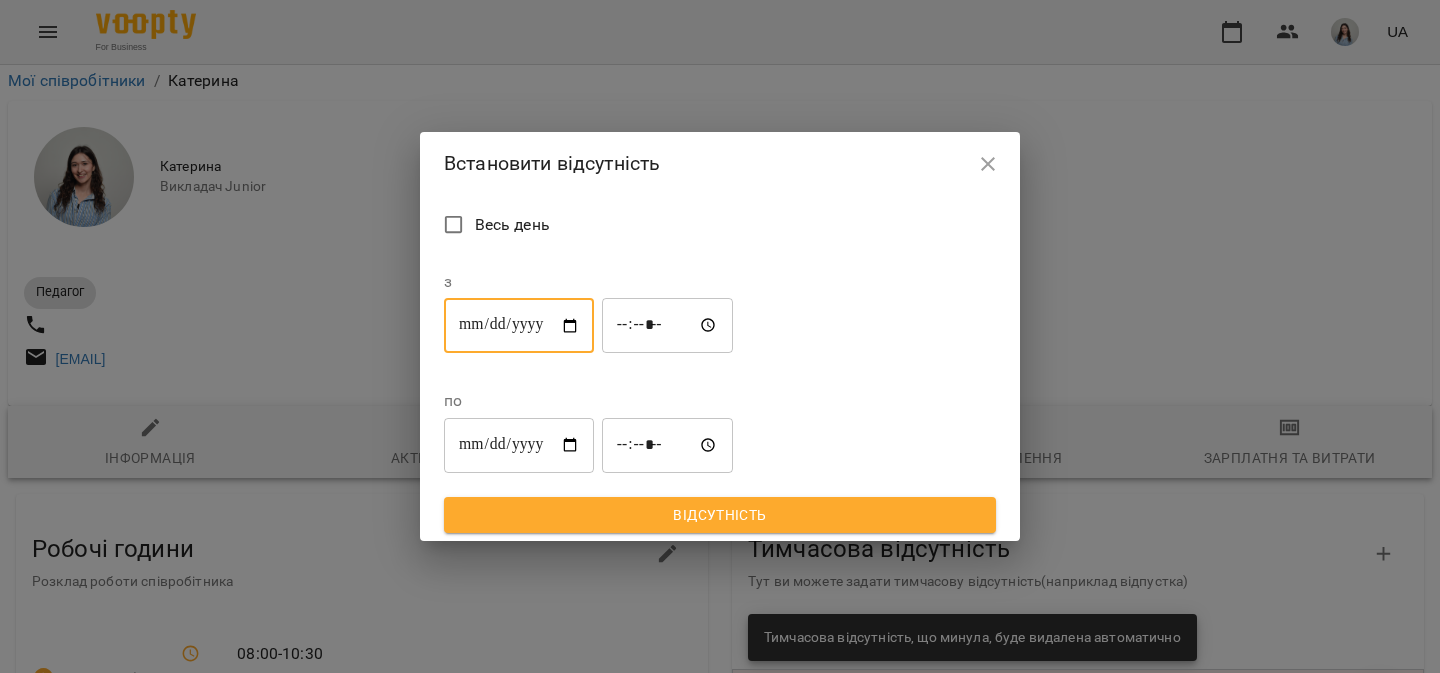 type on "**********" 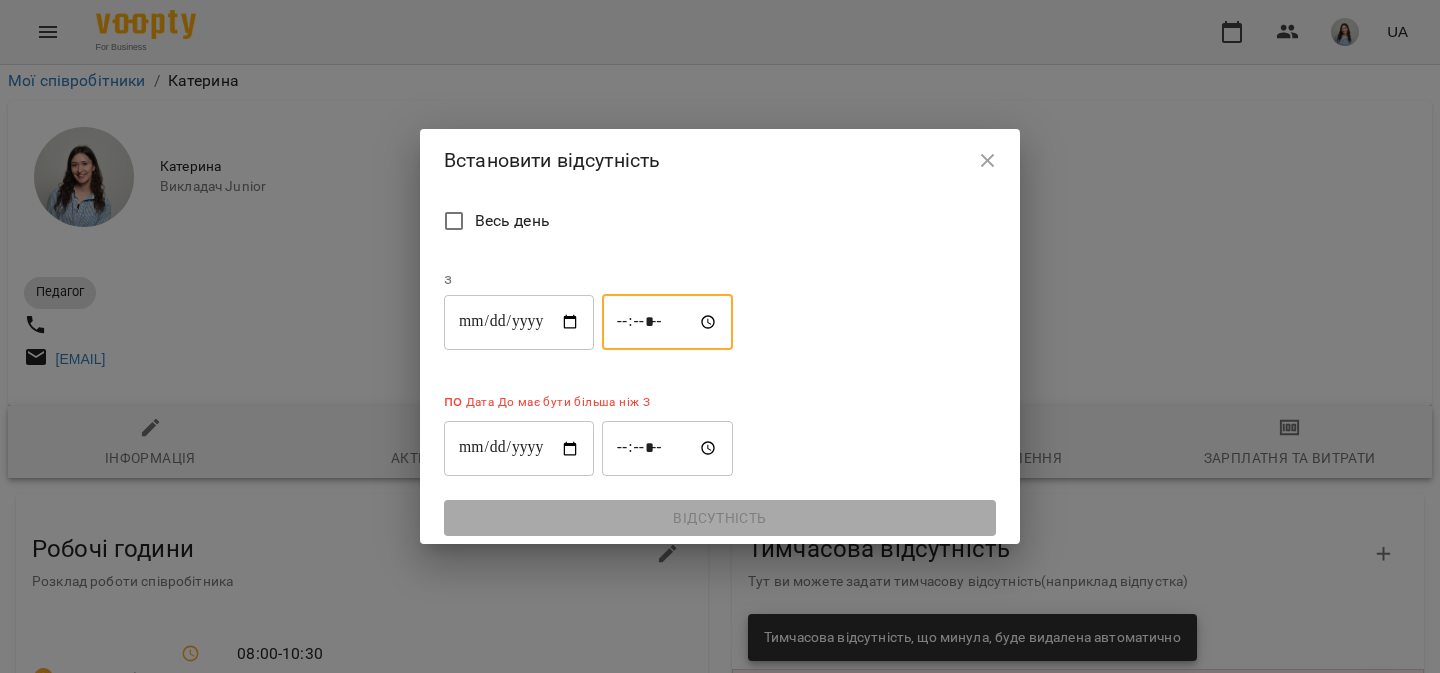 click on "*****" at bounding box center (668, 322) 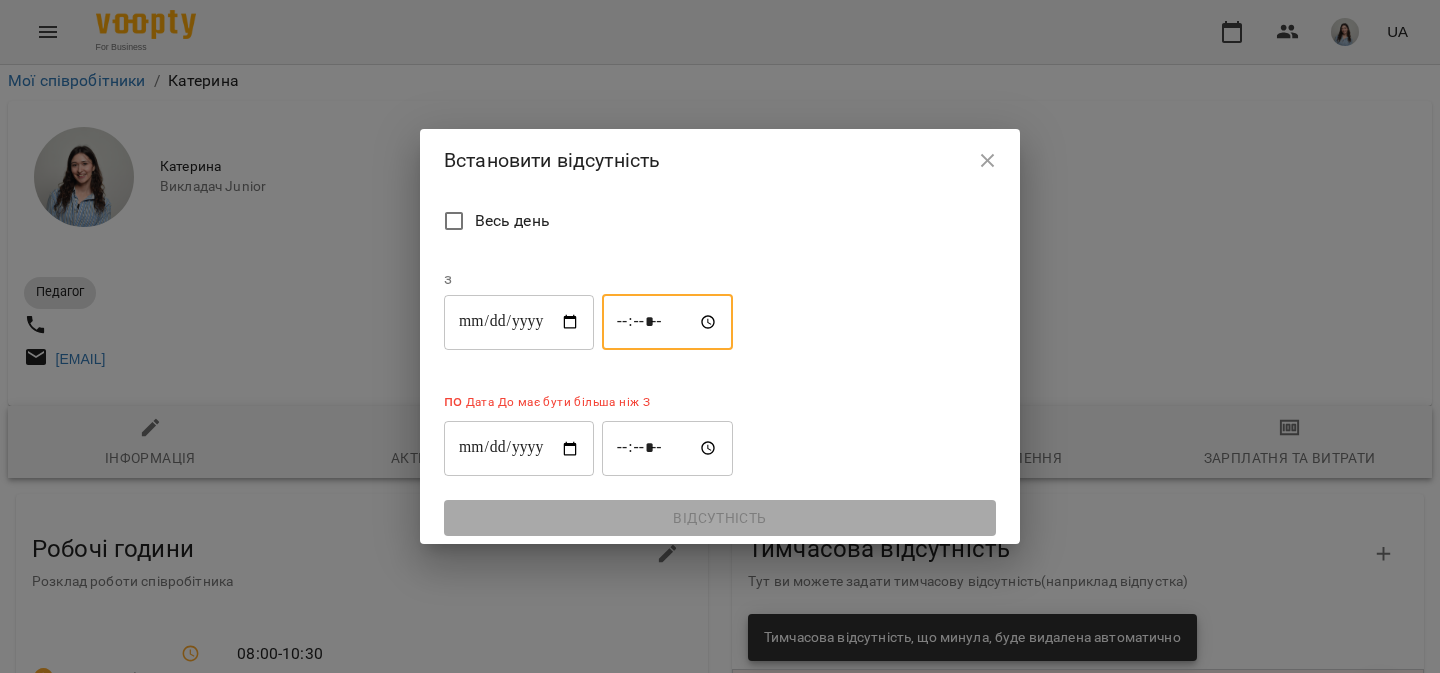 type on "*****" 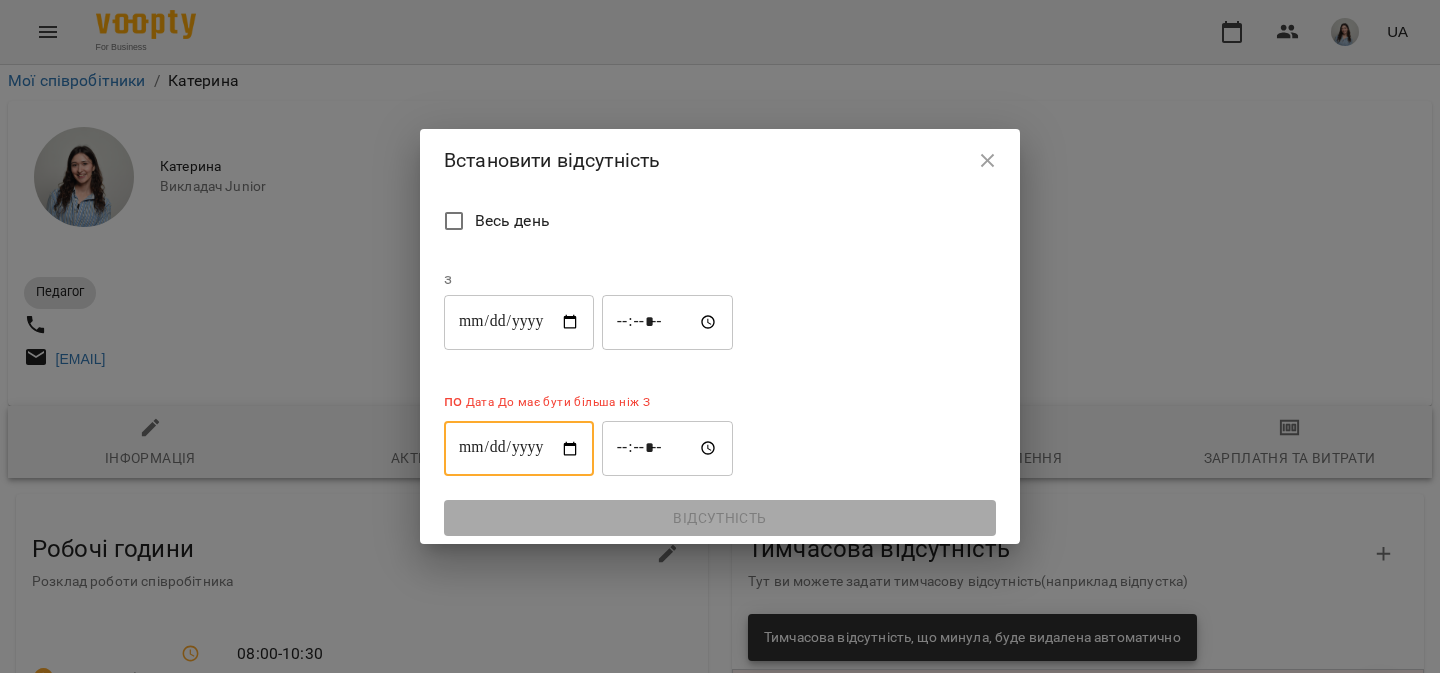 type on "**********" 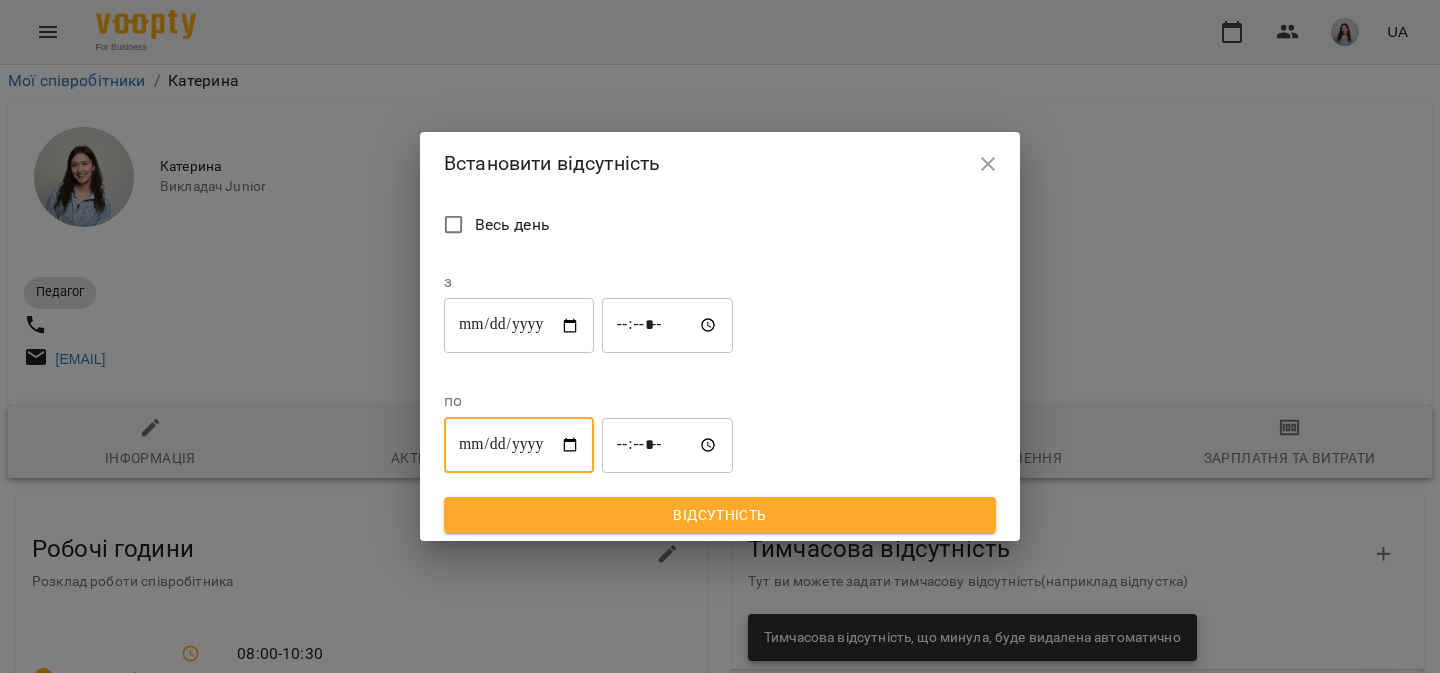 click on "*****" at bounding box center [668, 445] 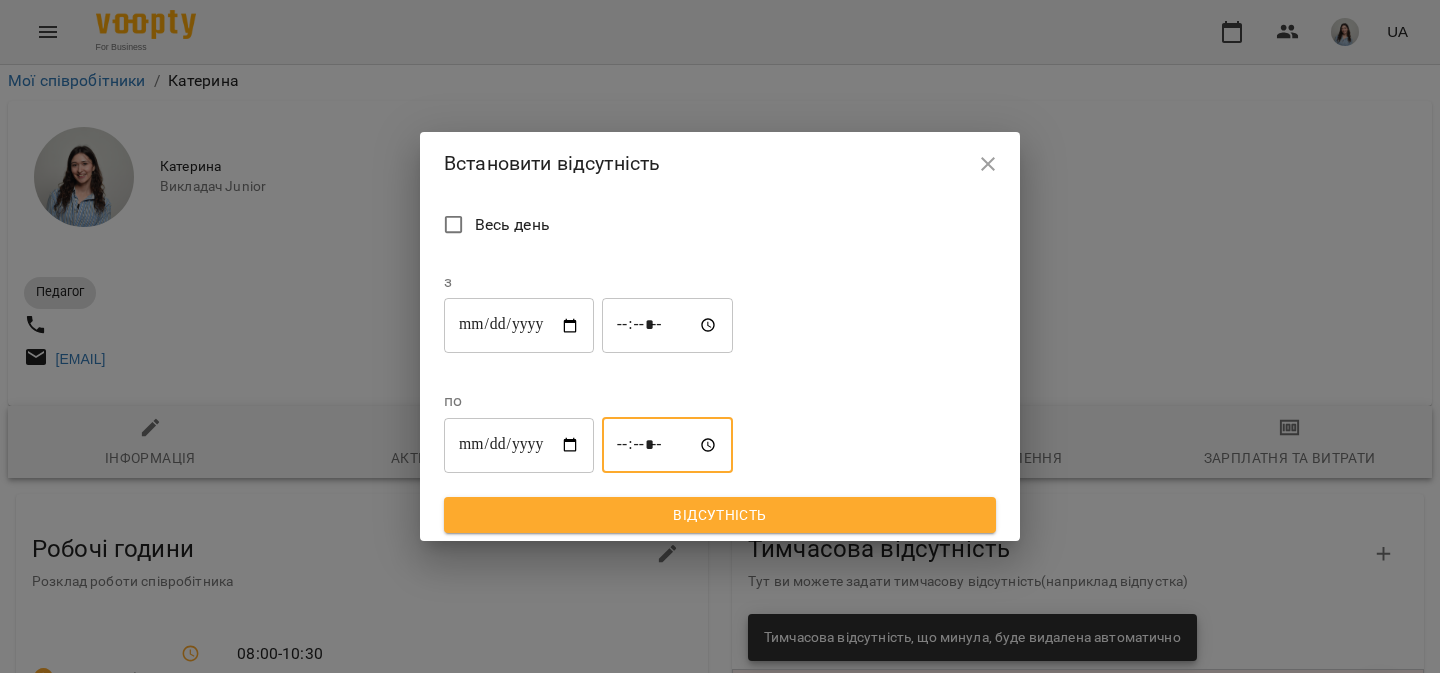 type on "*****" 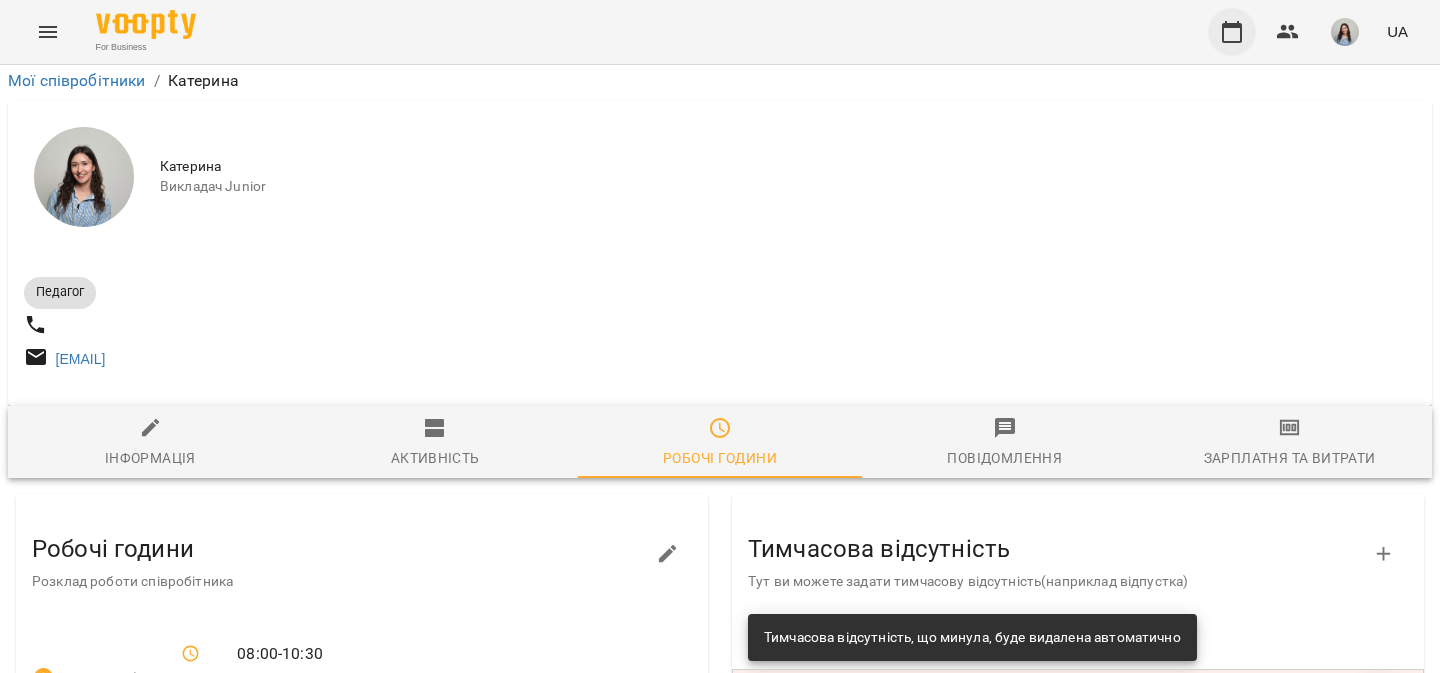 click 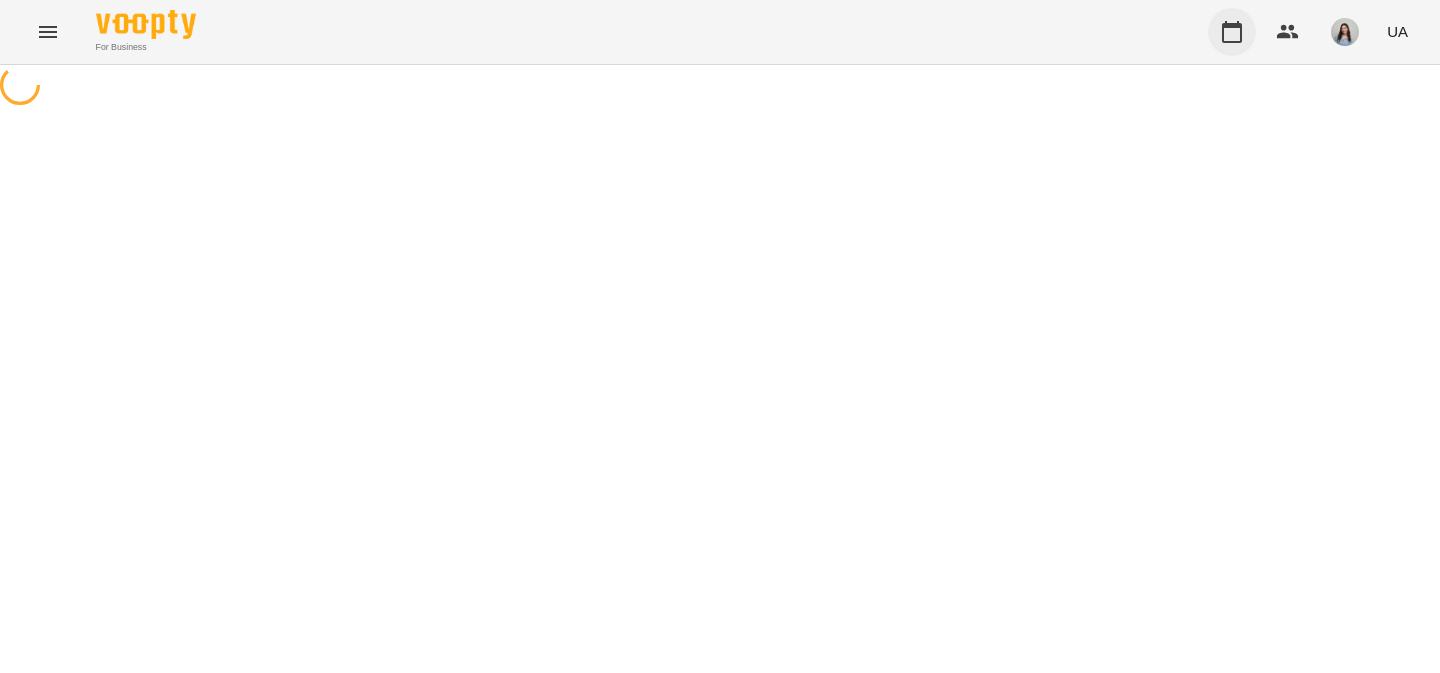scroll, scrollTop: 0, scrollLeft: 0, axis: both 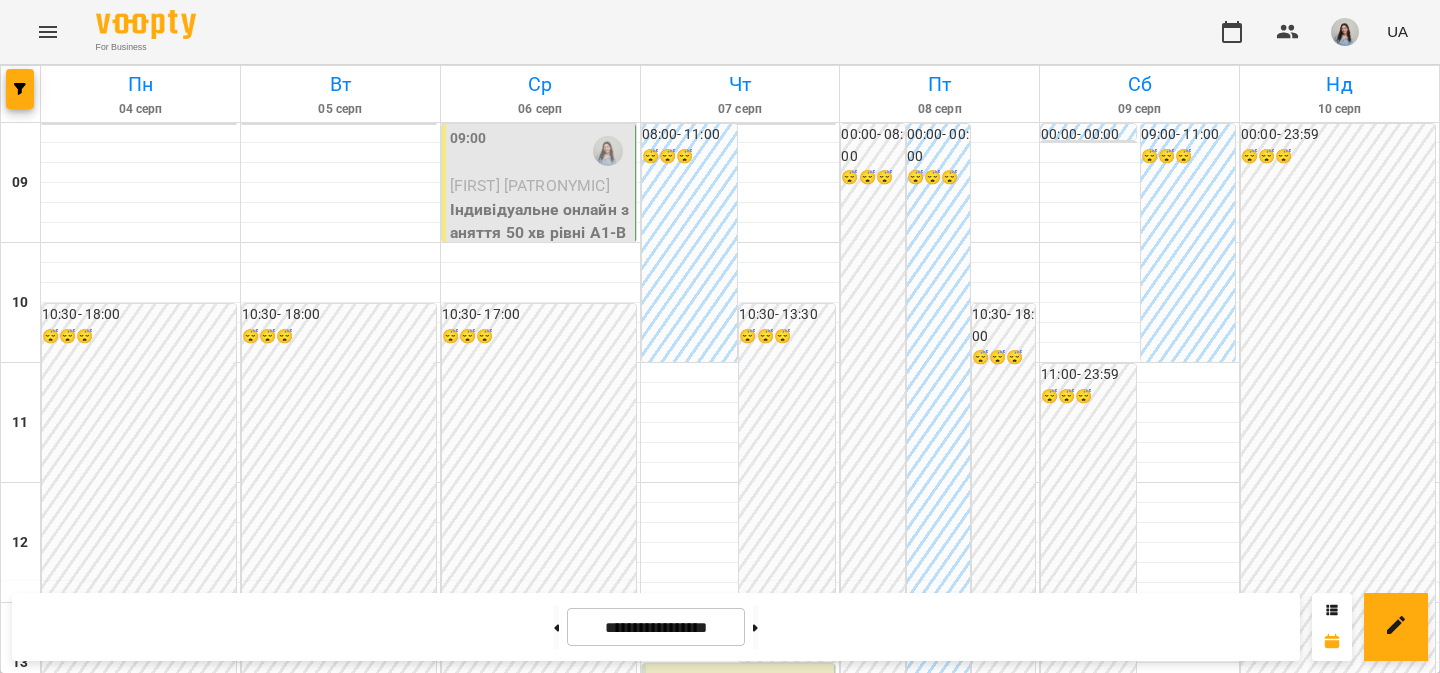 click on "18:00" at bounding box center [140, 1231] 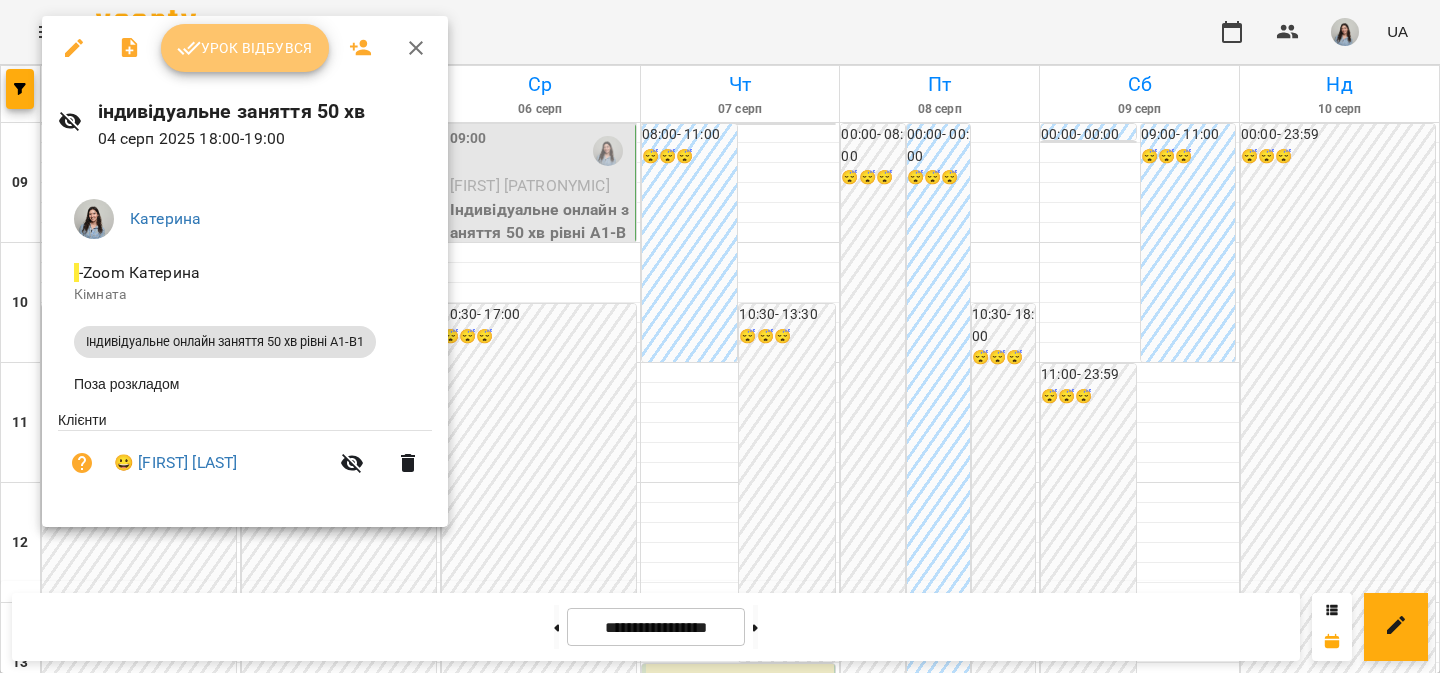 click on "Урок відбувся" at bounding box center [245, 48] 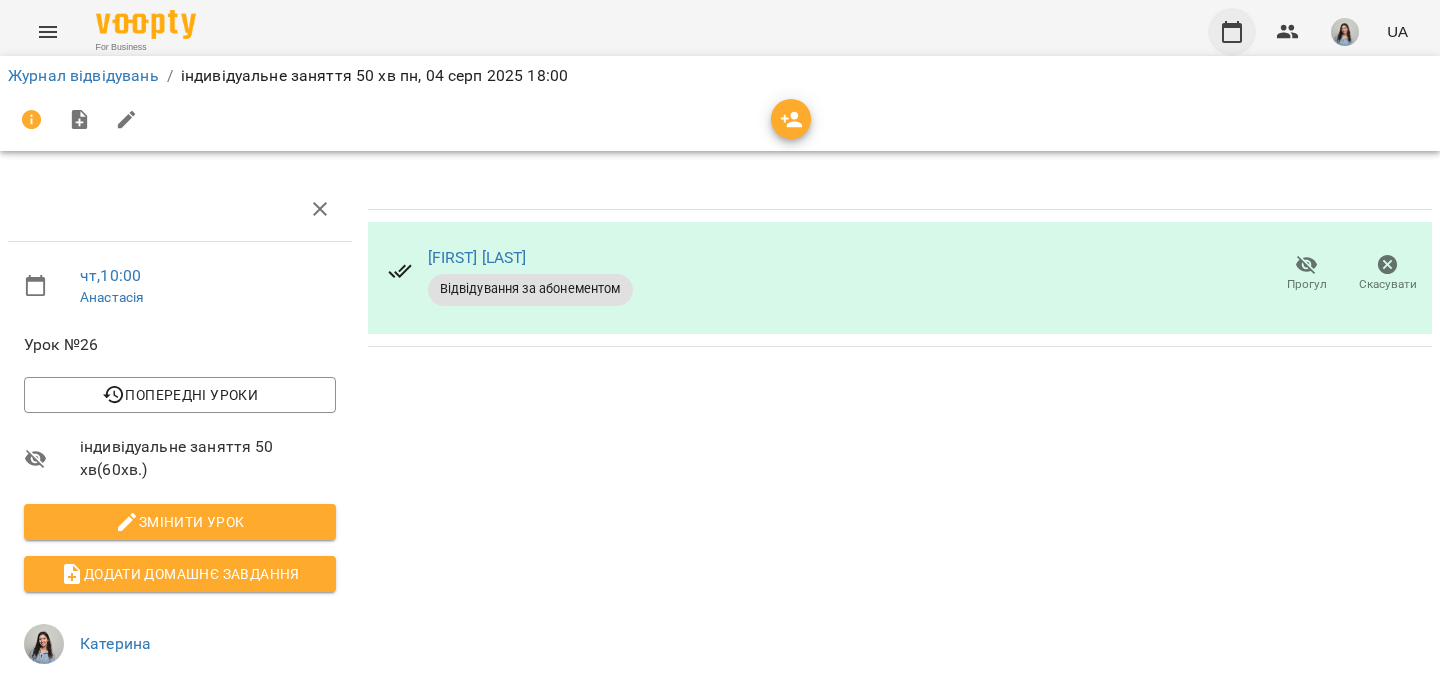 click 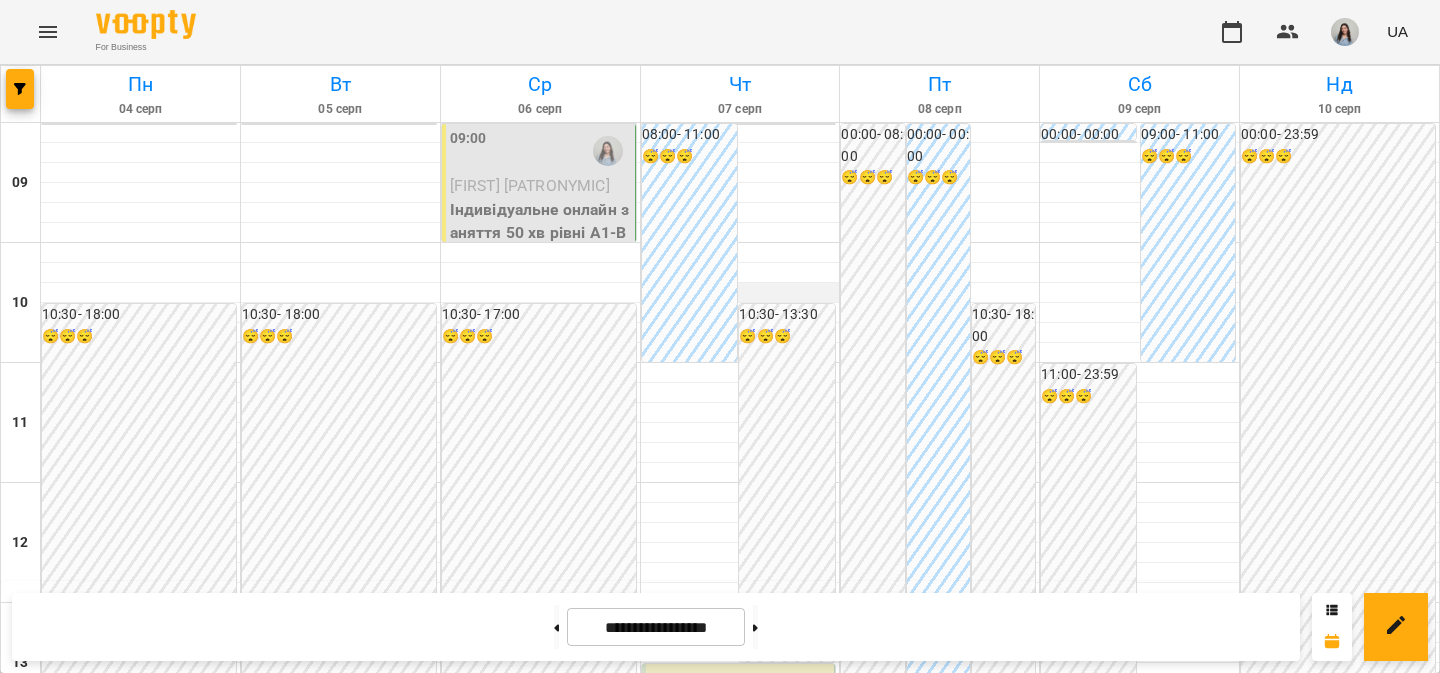 scroll, scrollTop: 1174, scrollLeft: 0, axis: vertical 